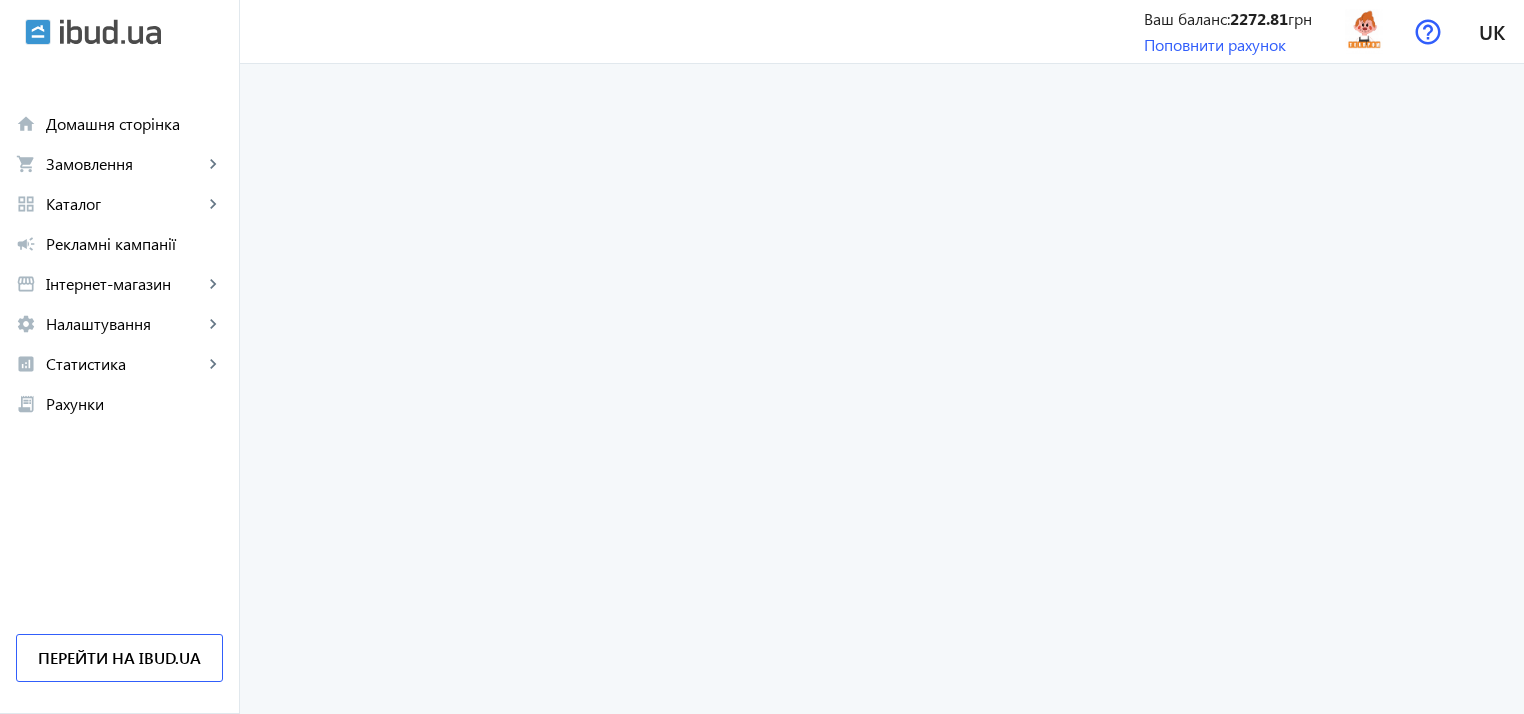 scroll, scrollTop: 0, scrollLeft: 0, axis: both 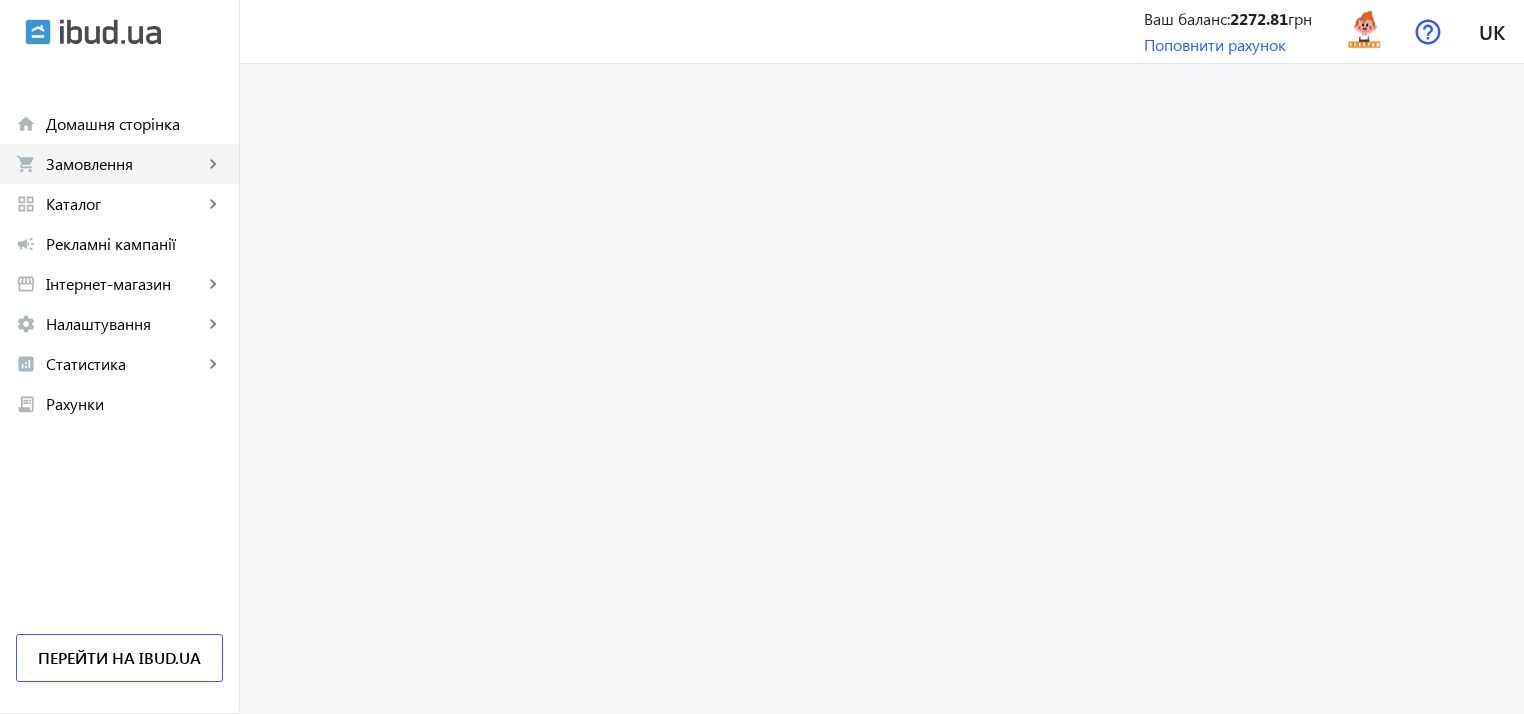 click on "Замовлення" 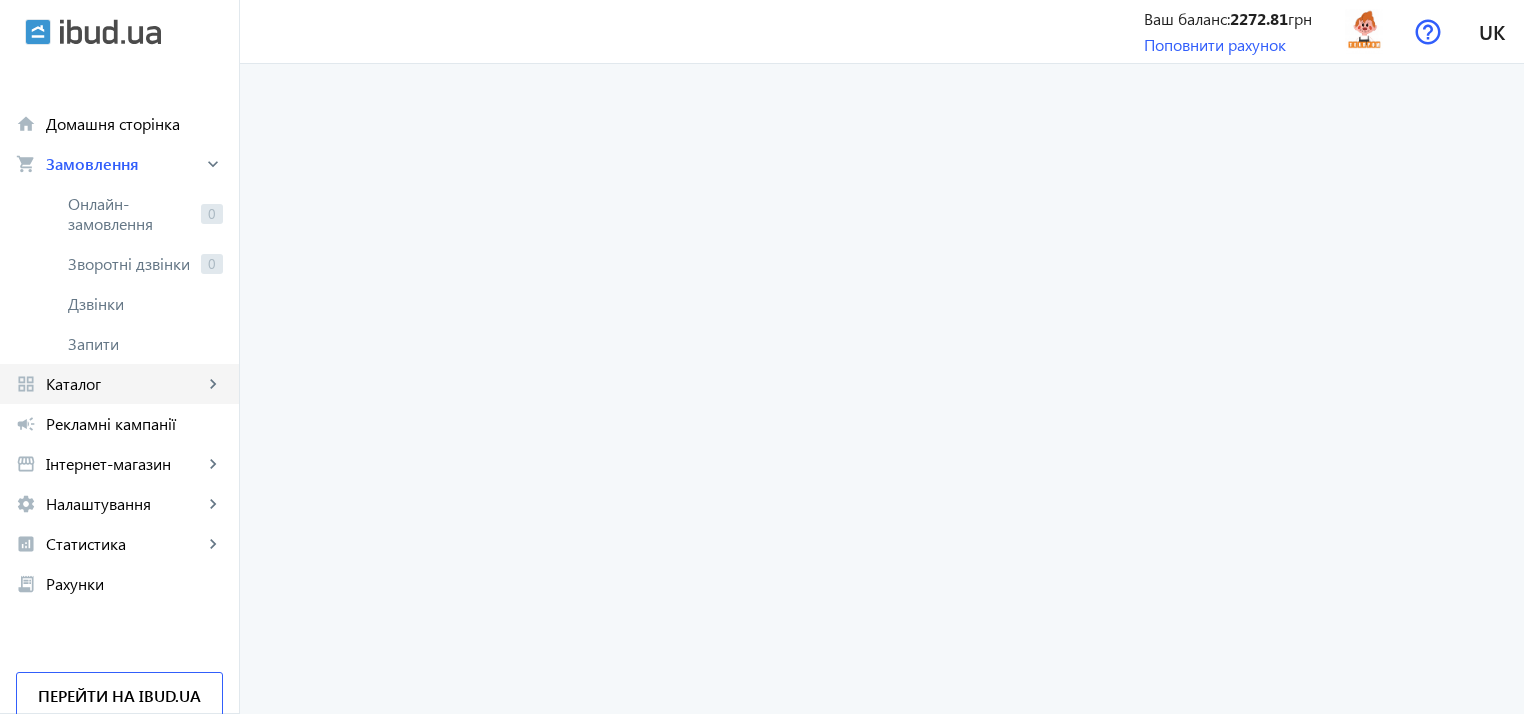 click on "grid_view Каталог keyboard_arrow_right" 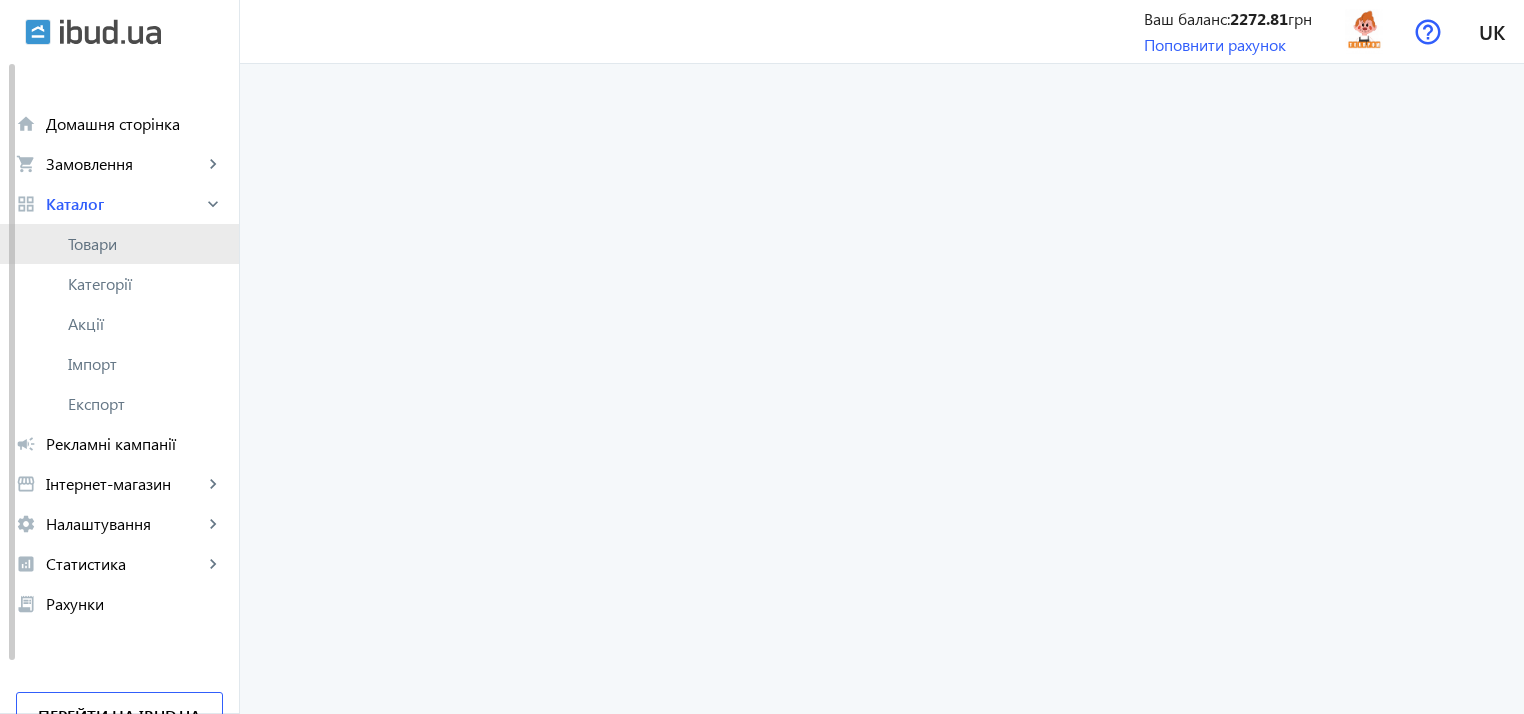 click on "Товари" 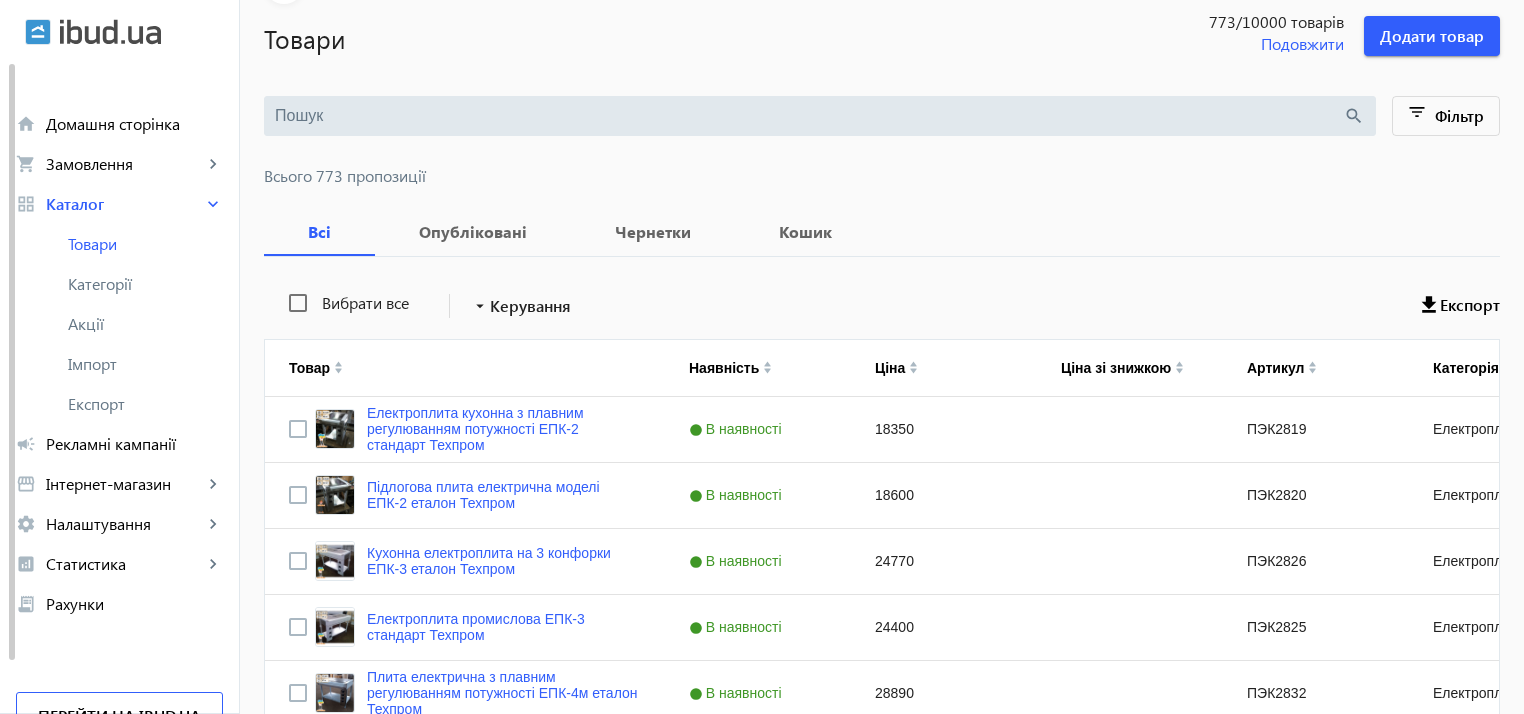 scroll, scrollTop: 0, scrollLeft: 0, axis: both 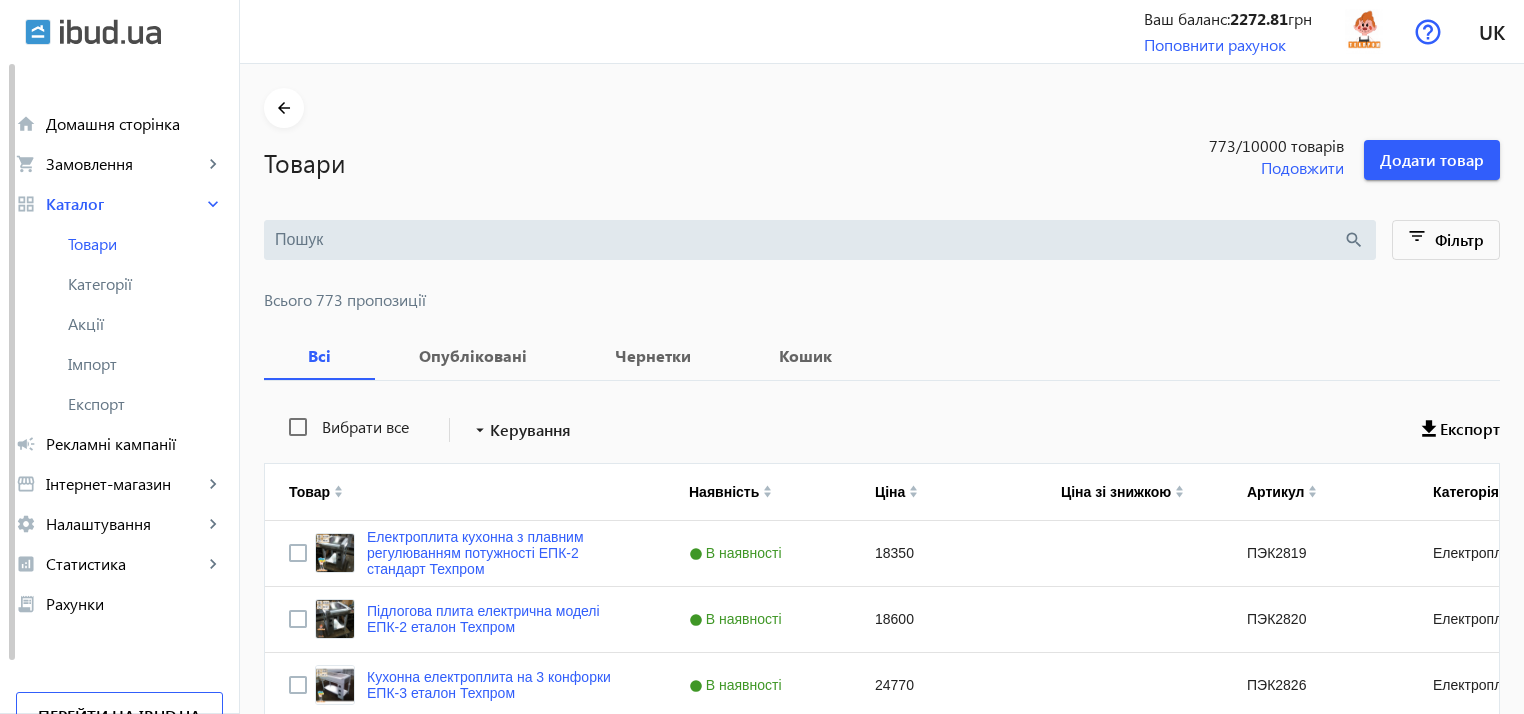 click at bounding box center [809, 240] 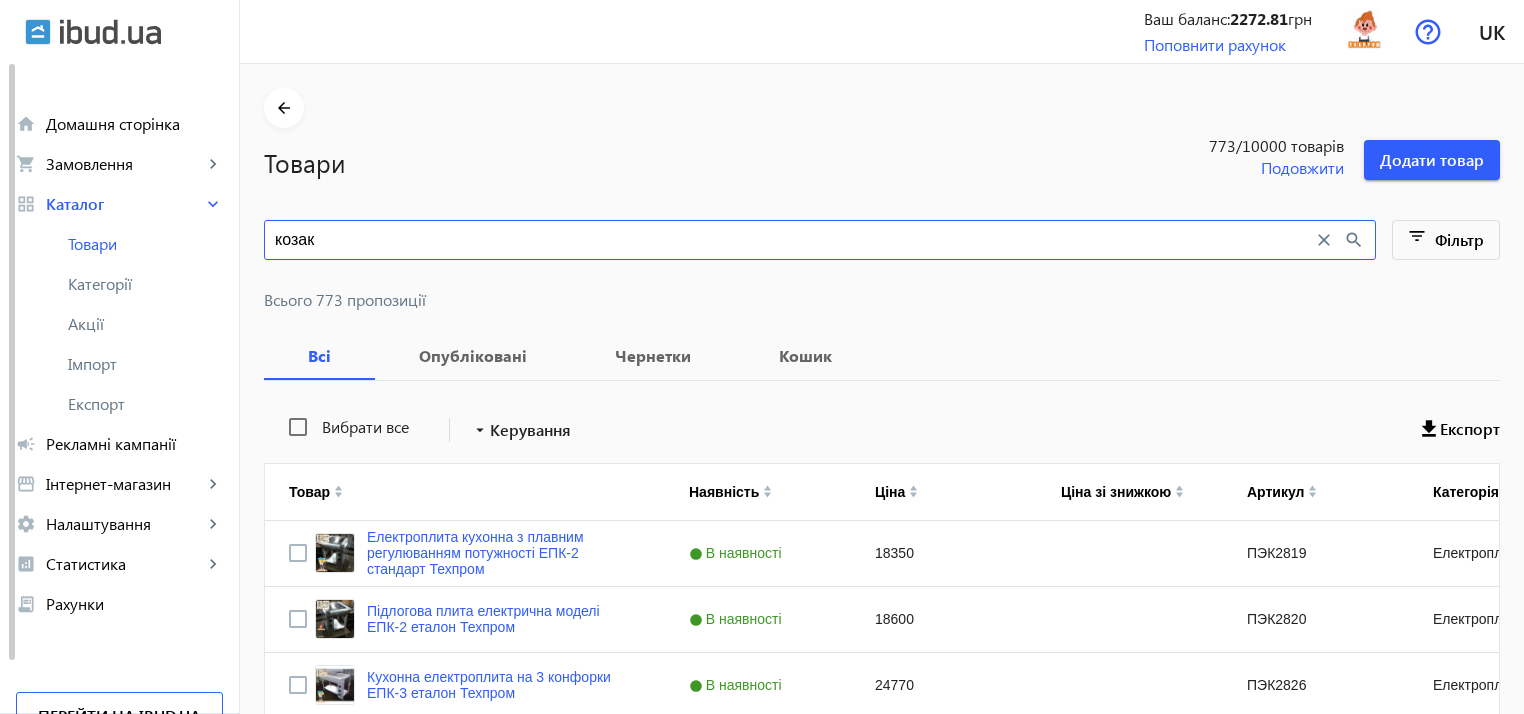 type on "козак" 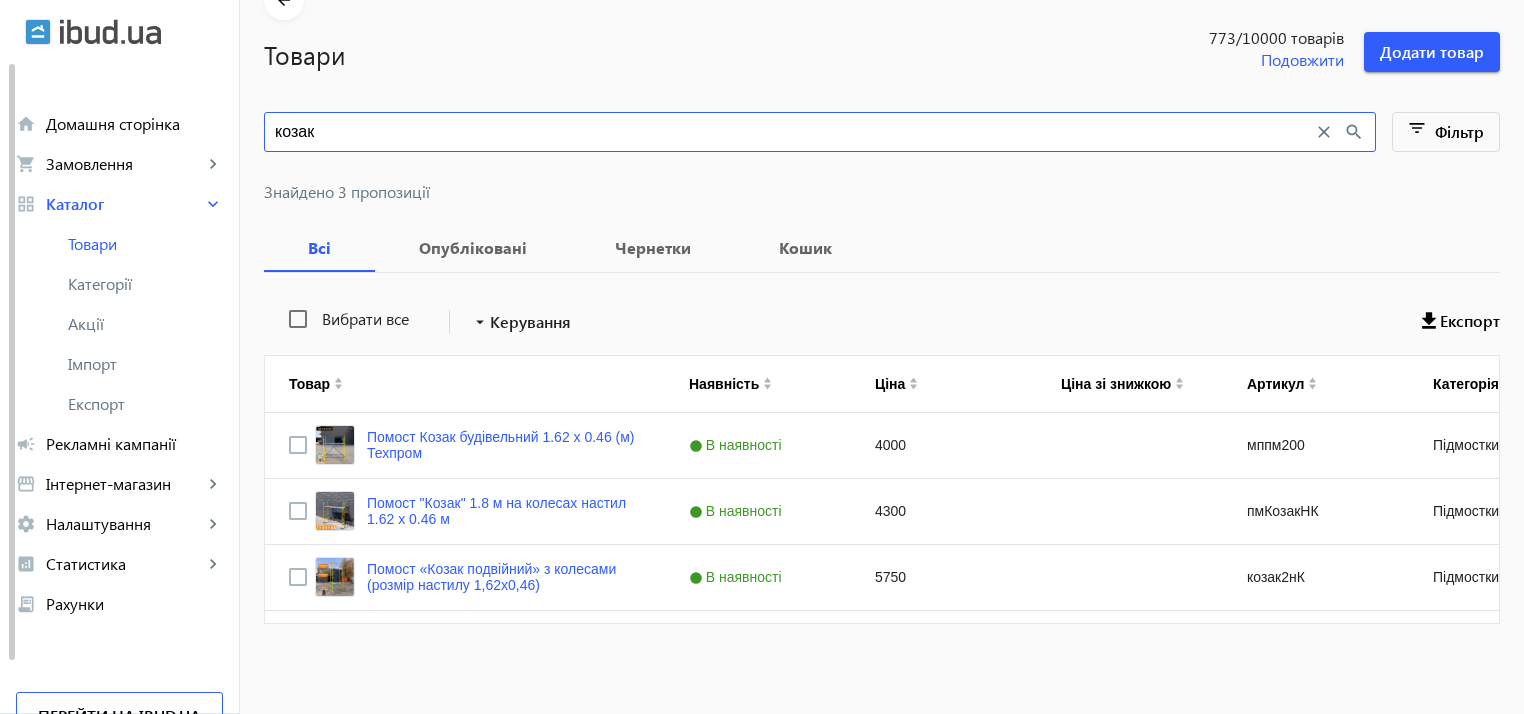 scroll, scrollTop: 109, scrollLeft: 0, axis: vertical 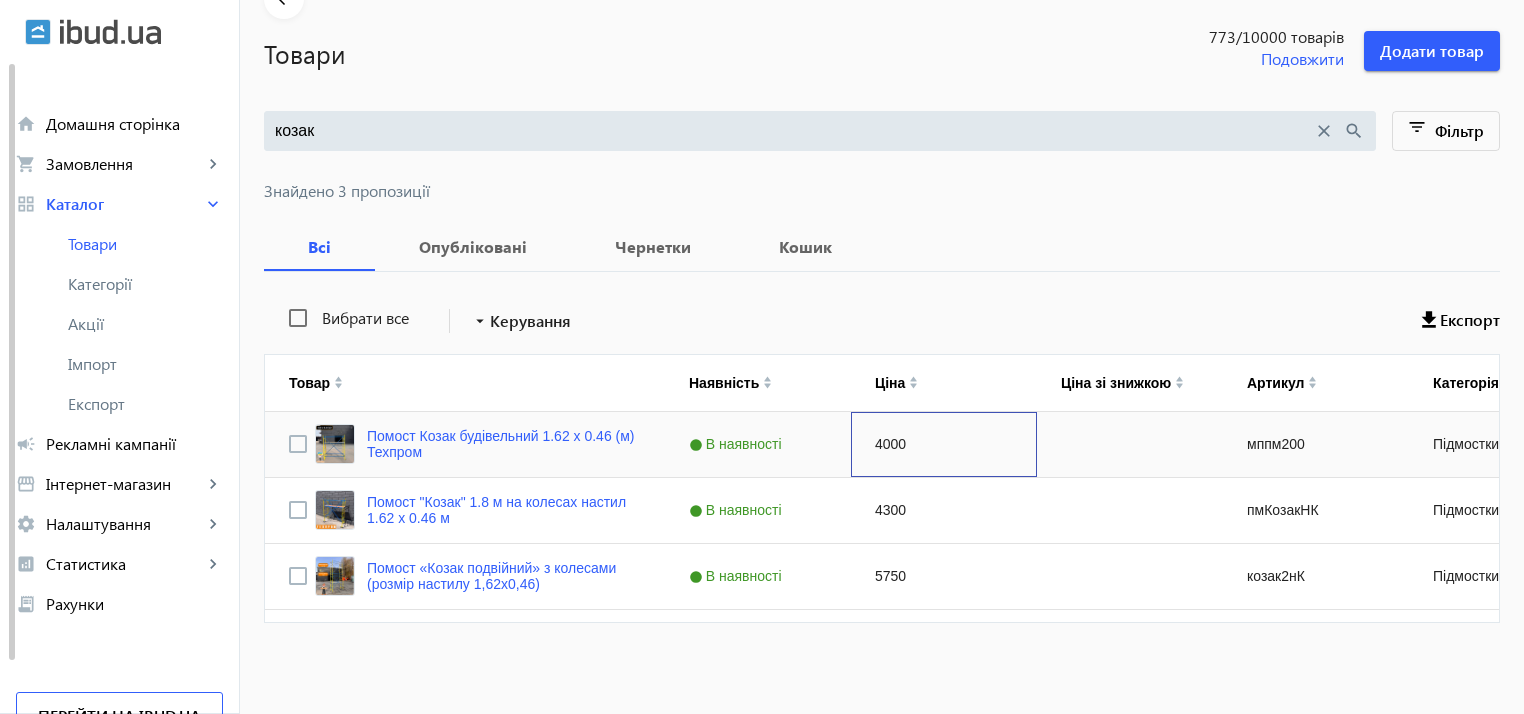 click on "4000" 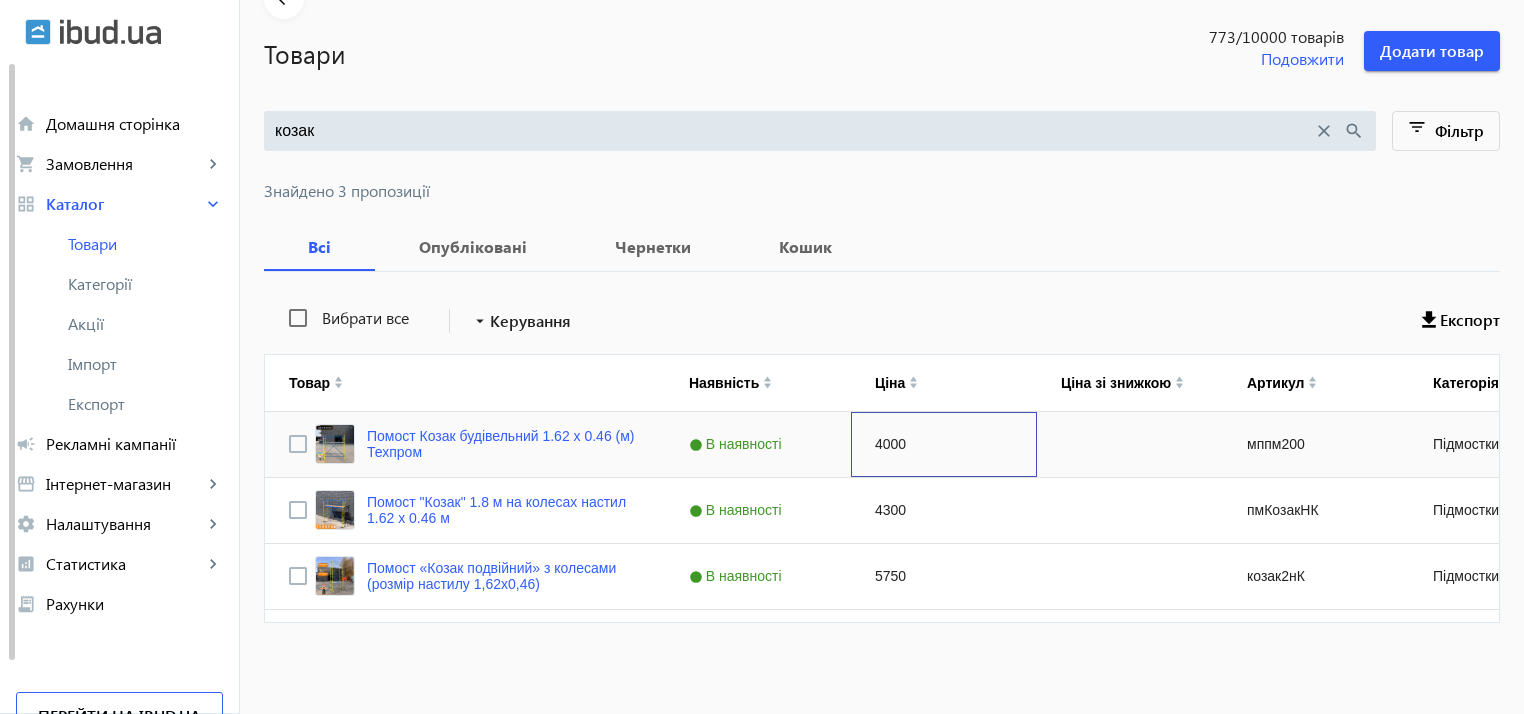 click on "4000" 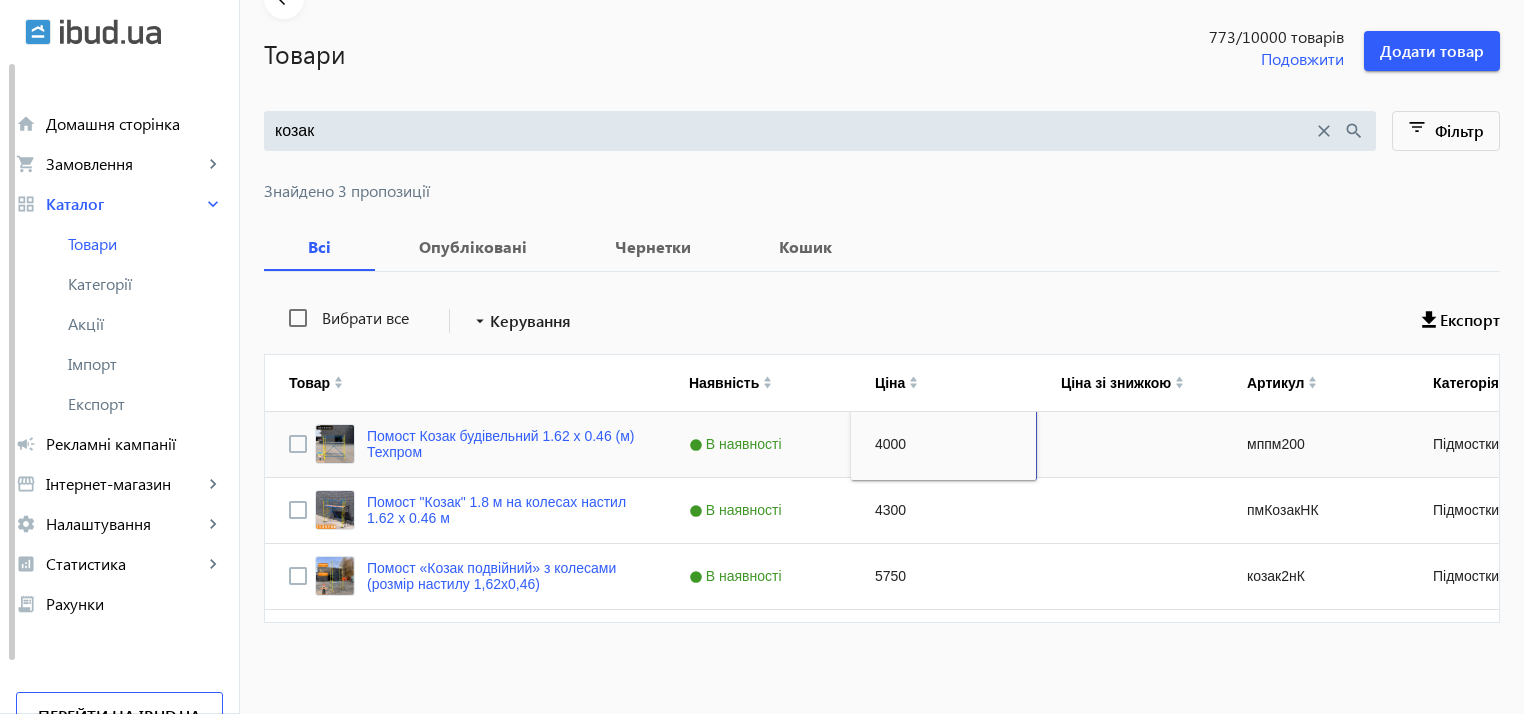 click on "4000" at bounding box center (943, 444) 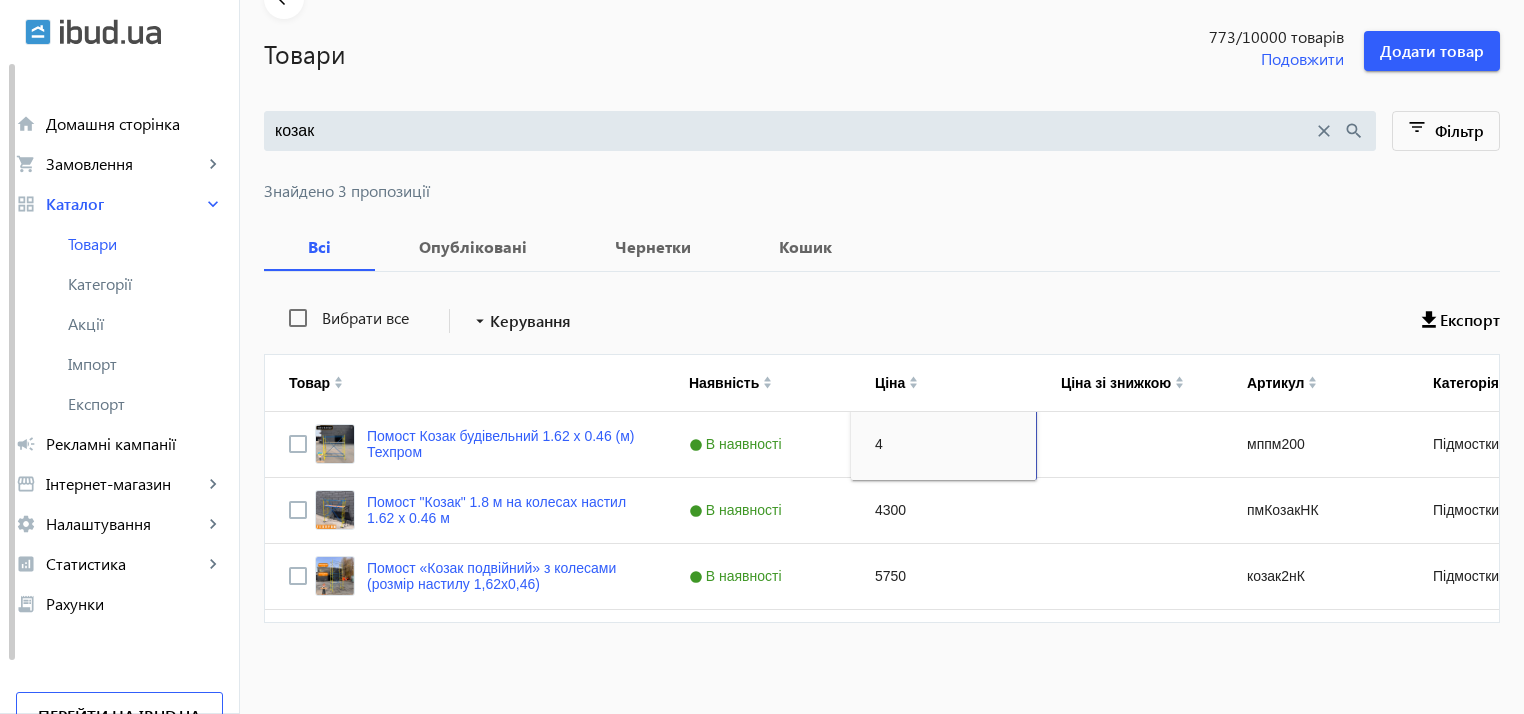 click on "козак close search filter_list Фільтр Знайдено 3 пропозиції Всі Опубліковані Чернетки Кошик Вибрати все arrow_drop_down  Керування   Експорт
Товар
Наявність
Ціна
Ціна зі знижкою
Артикул 4 to" 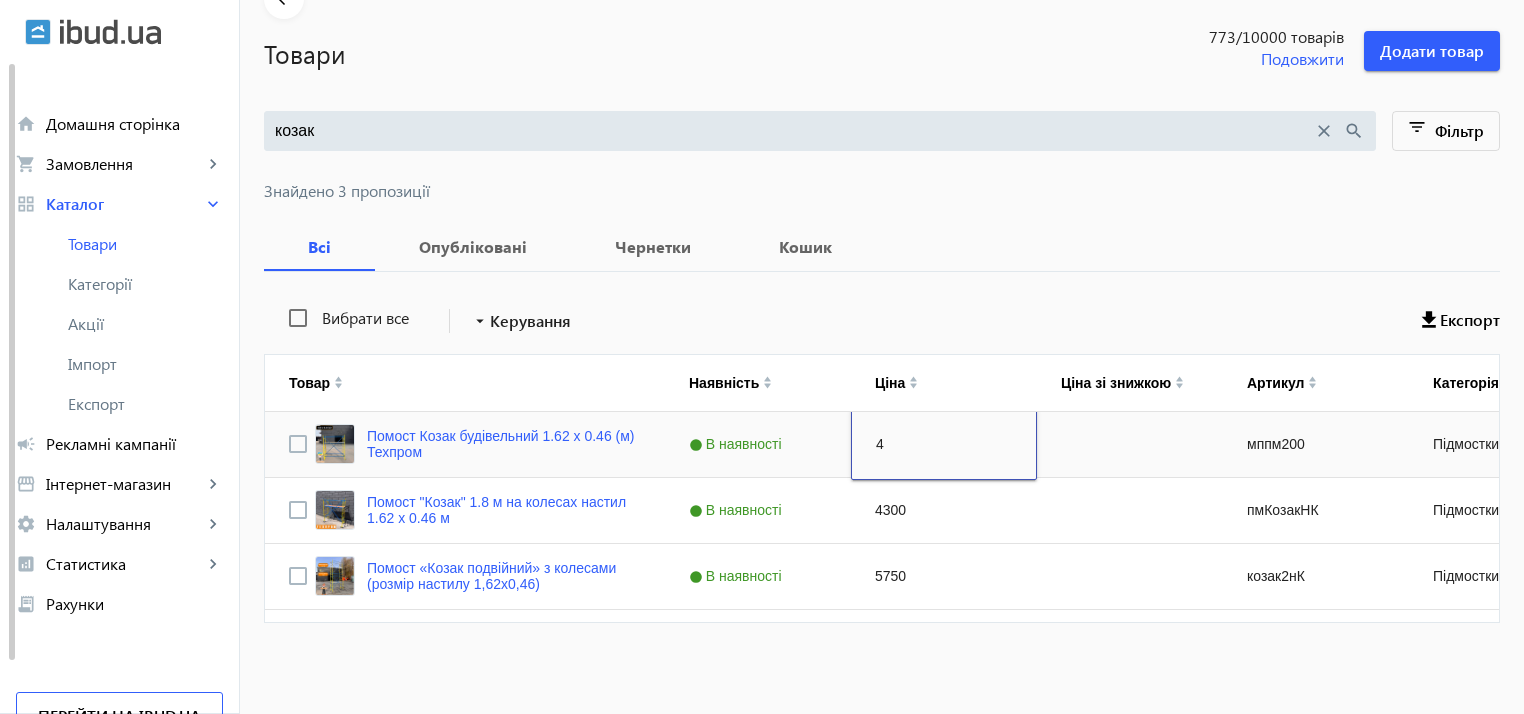 click on "4" at bounding box center (944, 444) 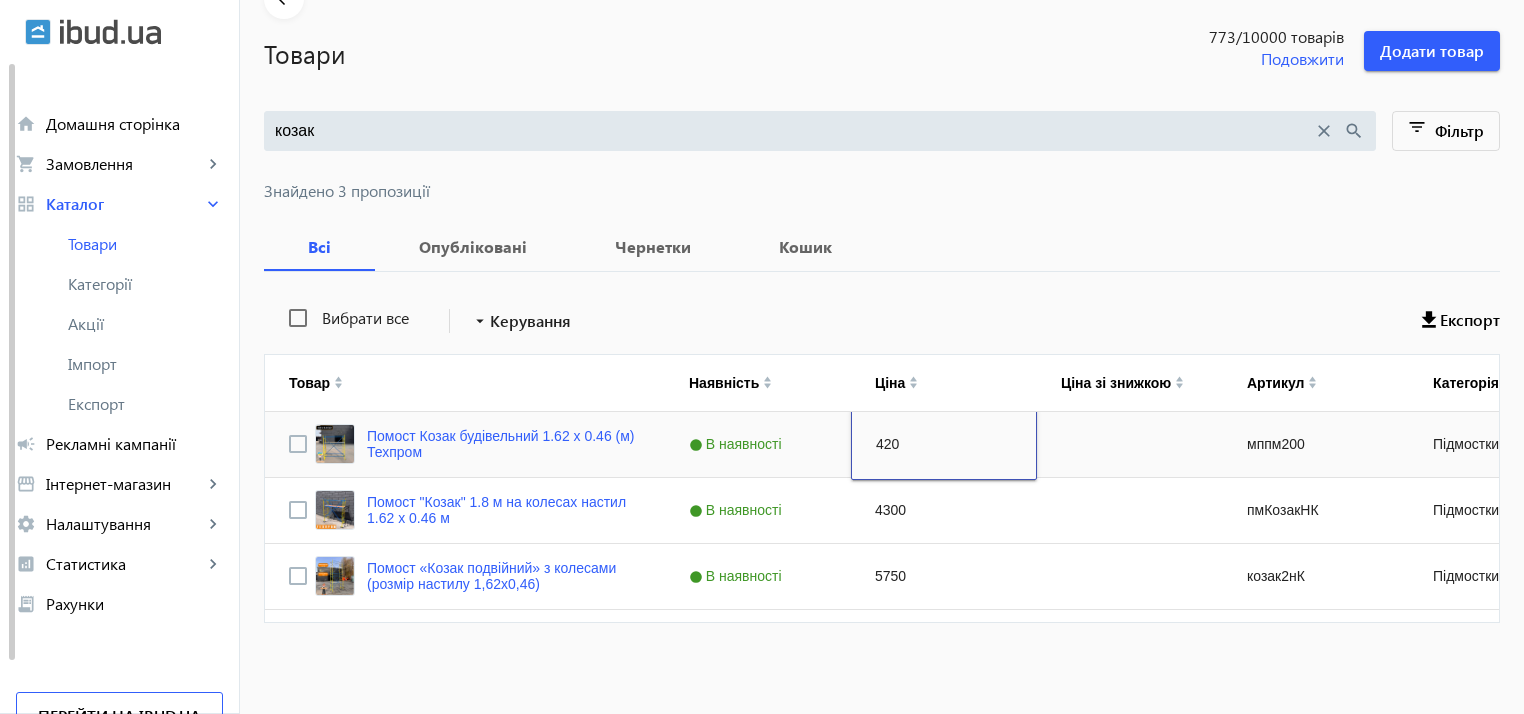 type on "4200" 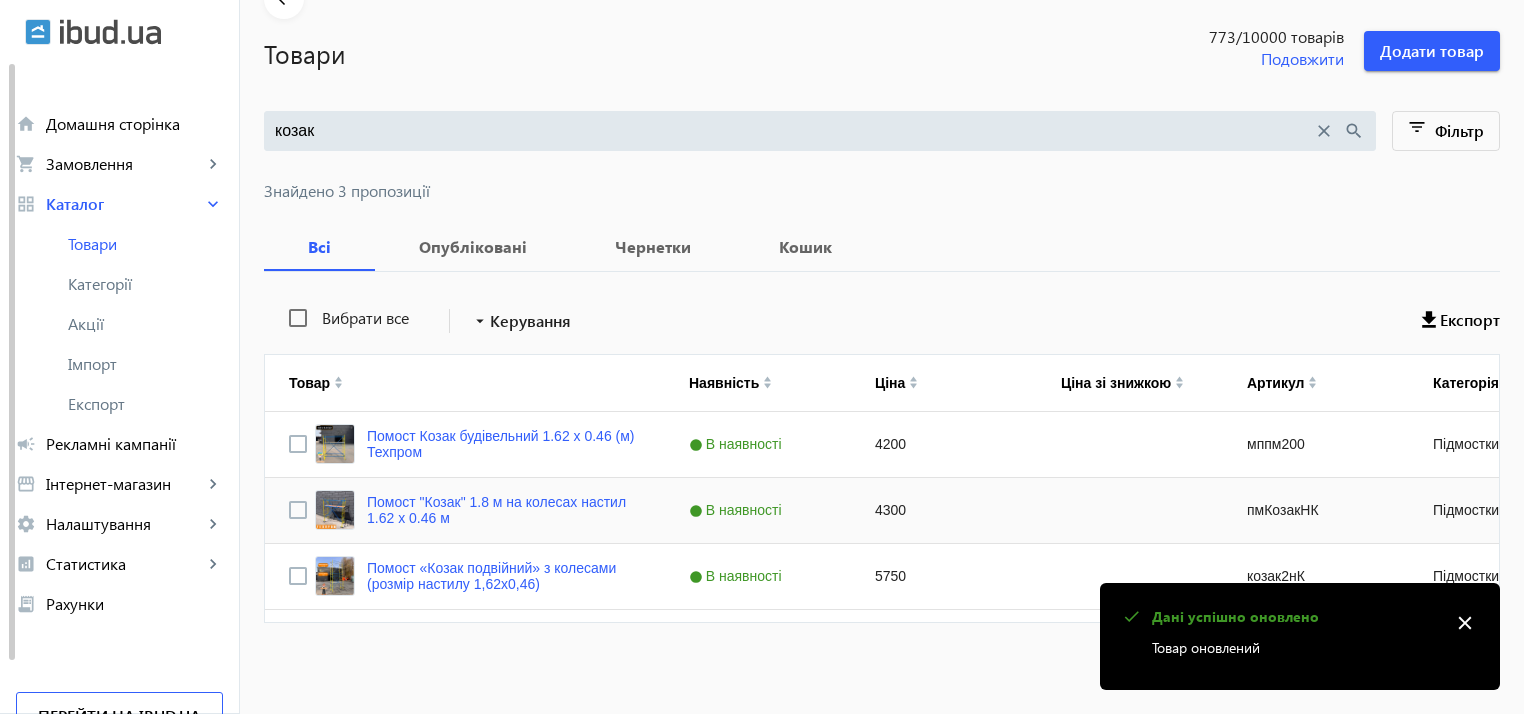 click on "4300" 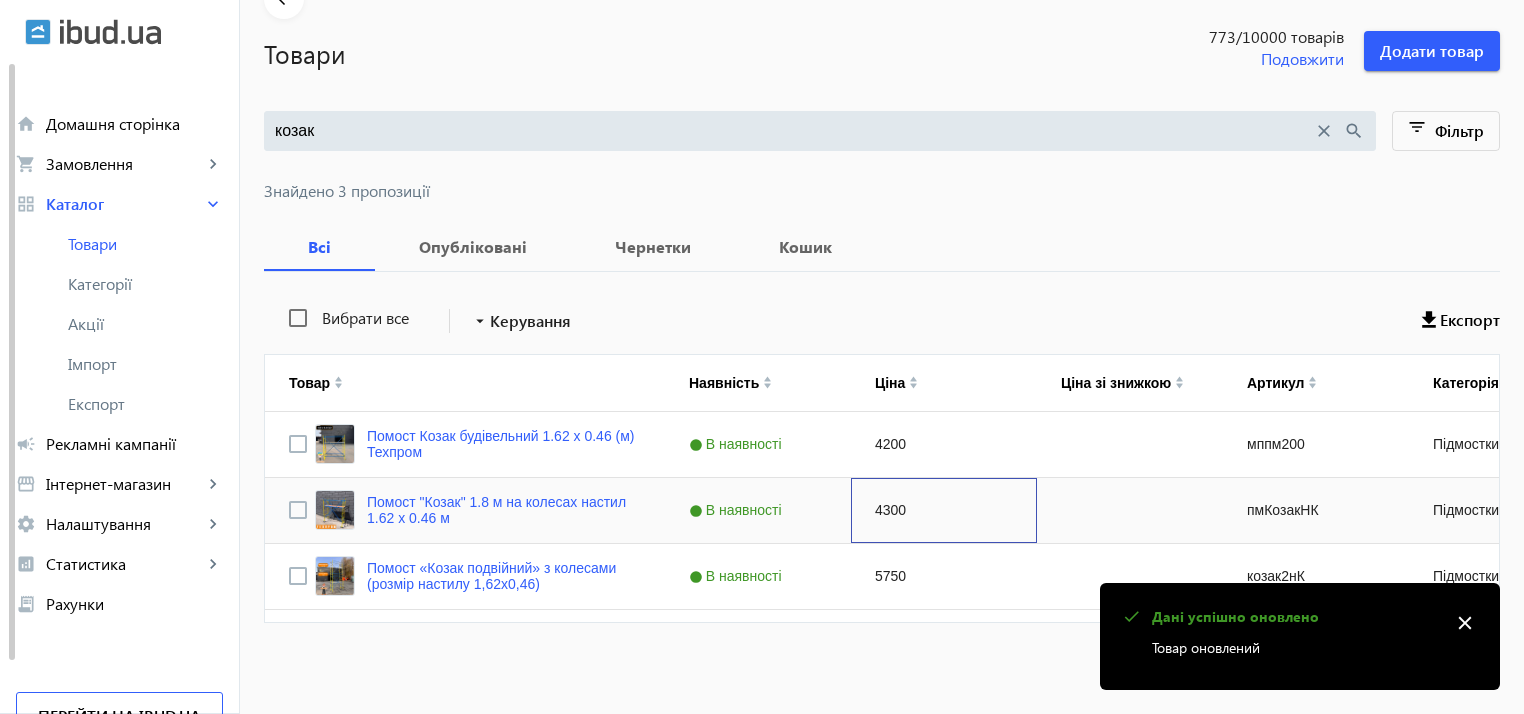 click on "4300" 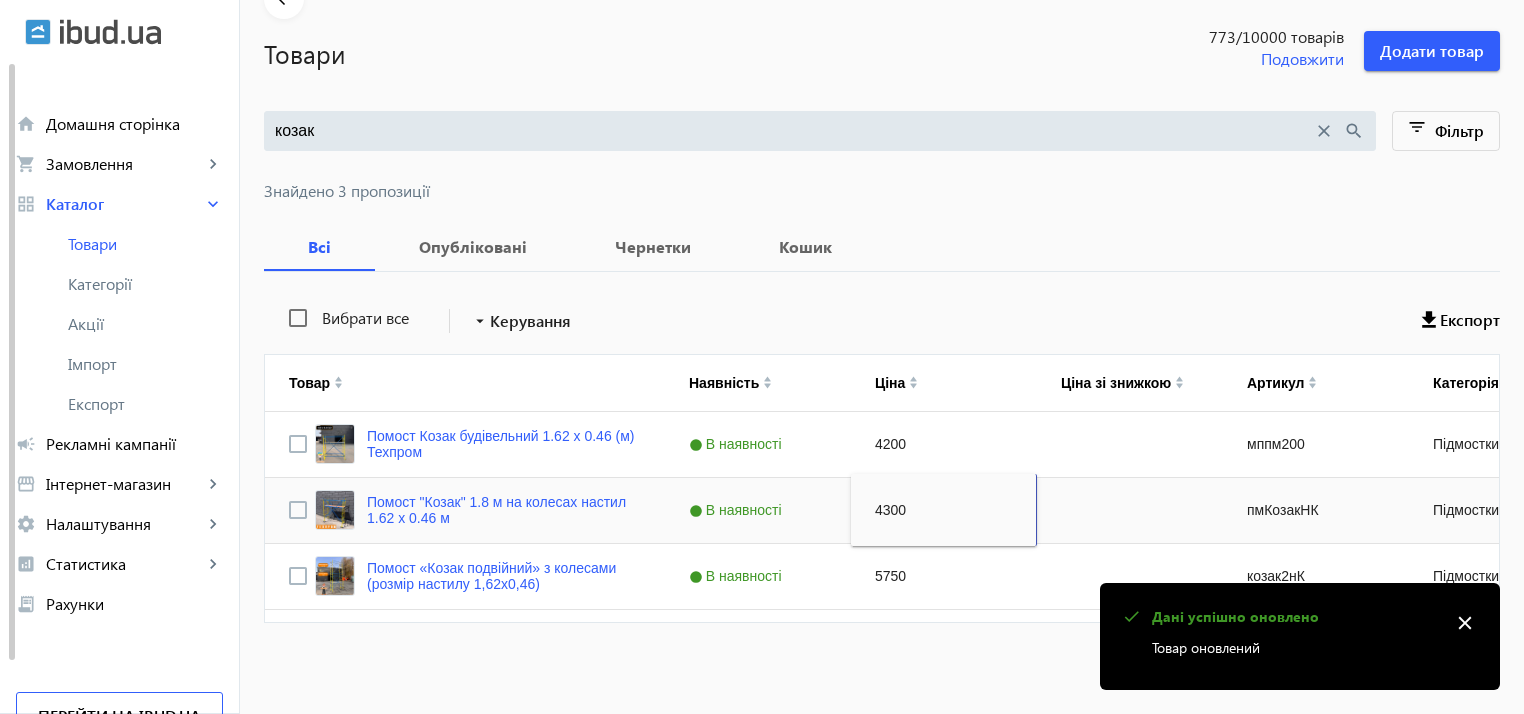 click on "4300" at bounding box center (943, 510) 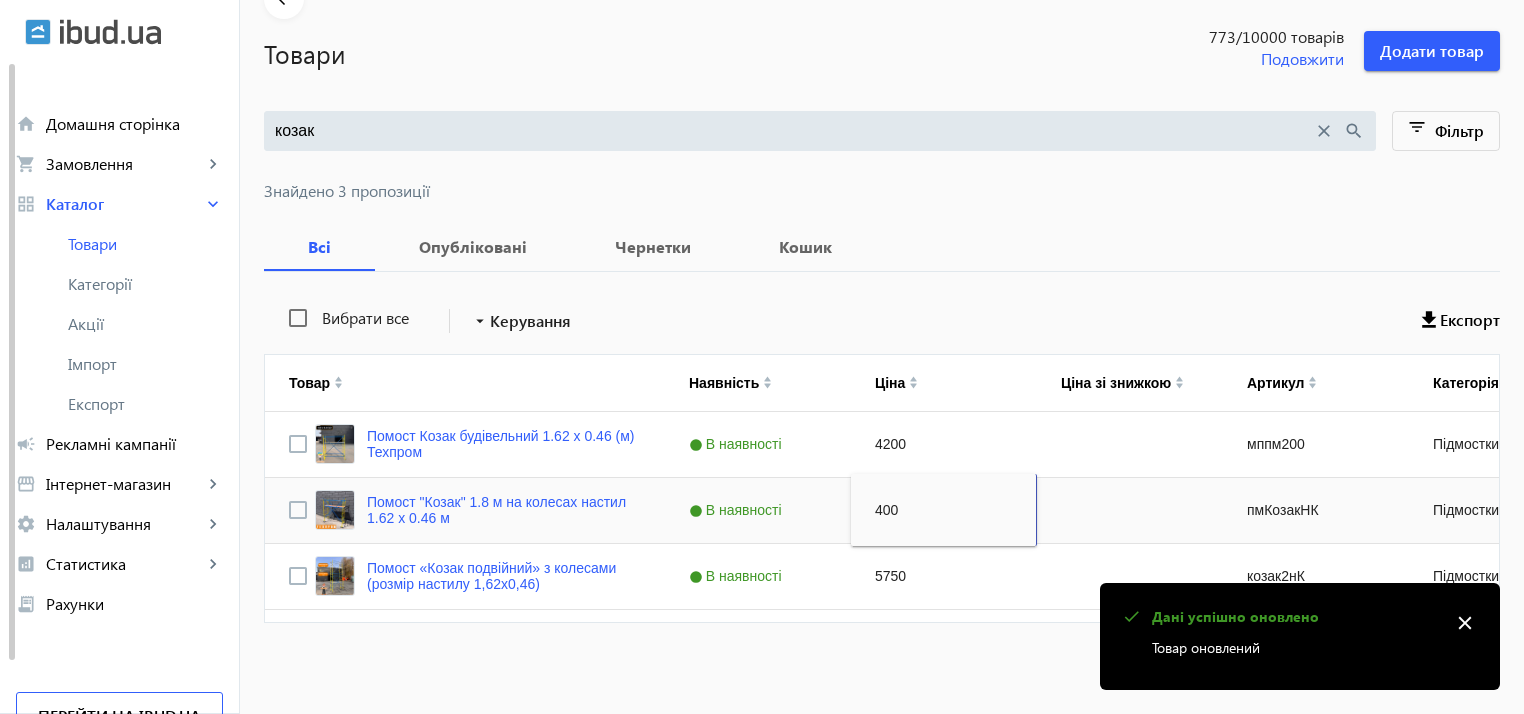 type on "4500" 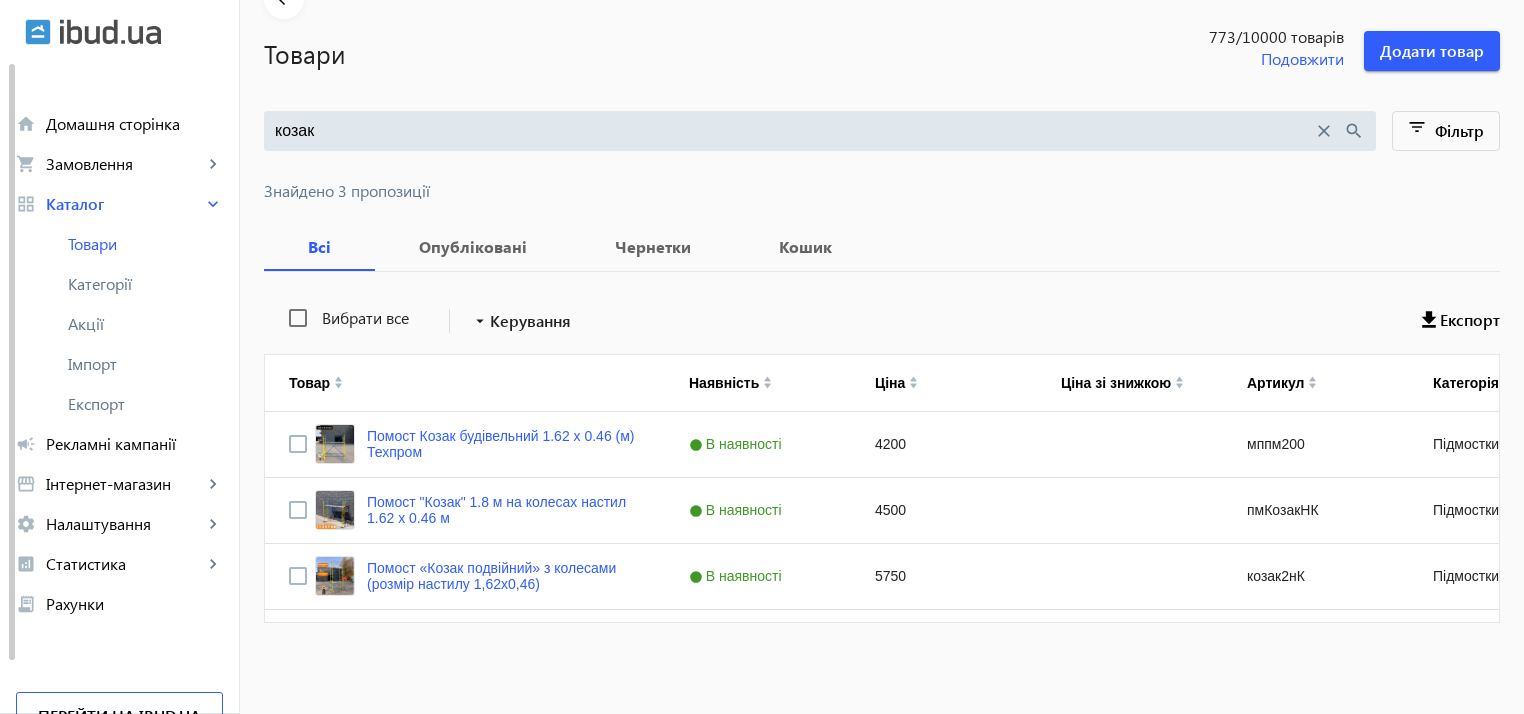 click on "козак" at bounding box center (794, 131) 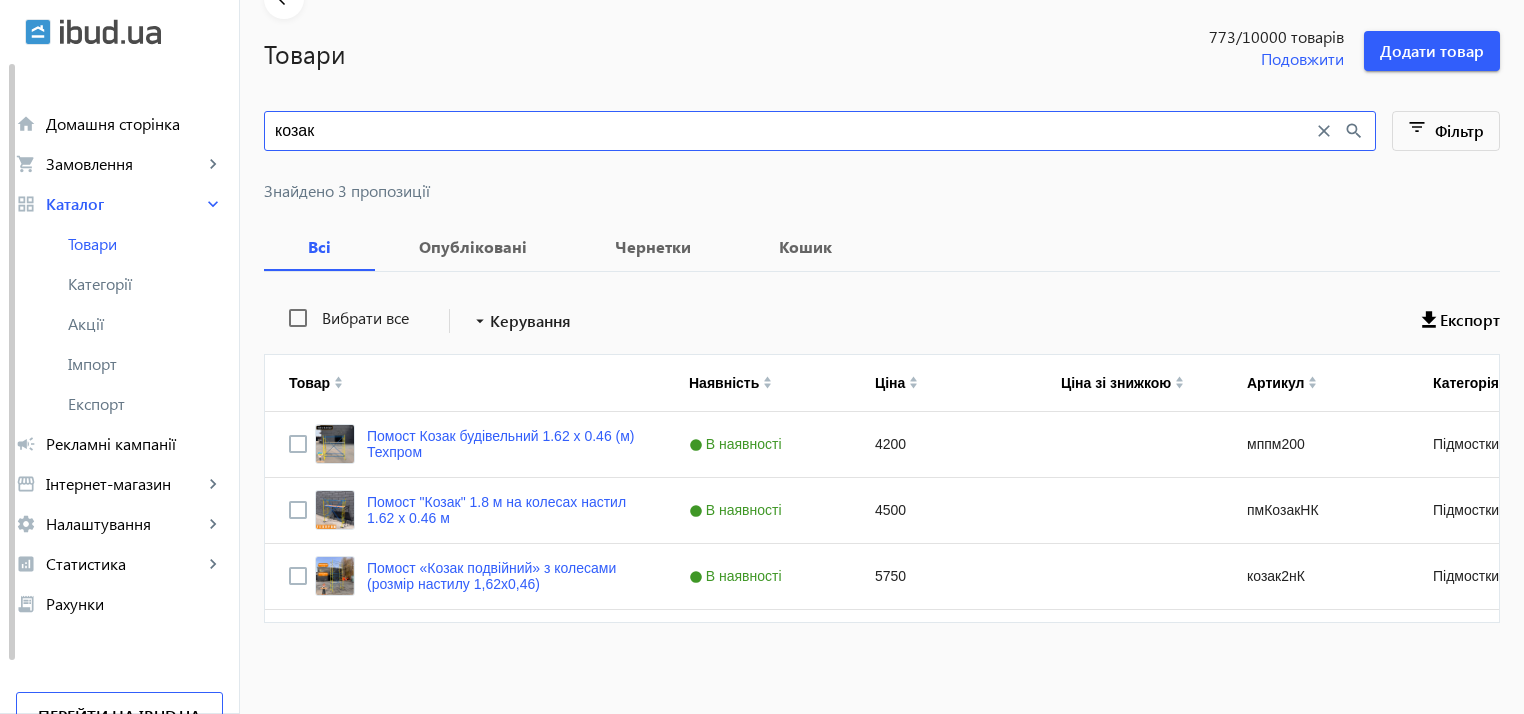 click on "Вибрати все arrow_drop_down  Керування   Експорт
Товар
Наявність
Ціна
Ціна зі знижкою
Артикул
Категорія 4200 to" 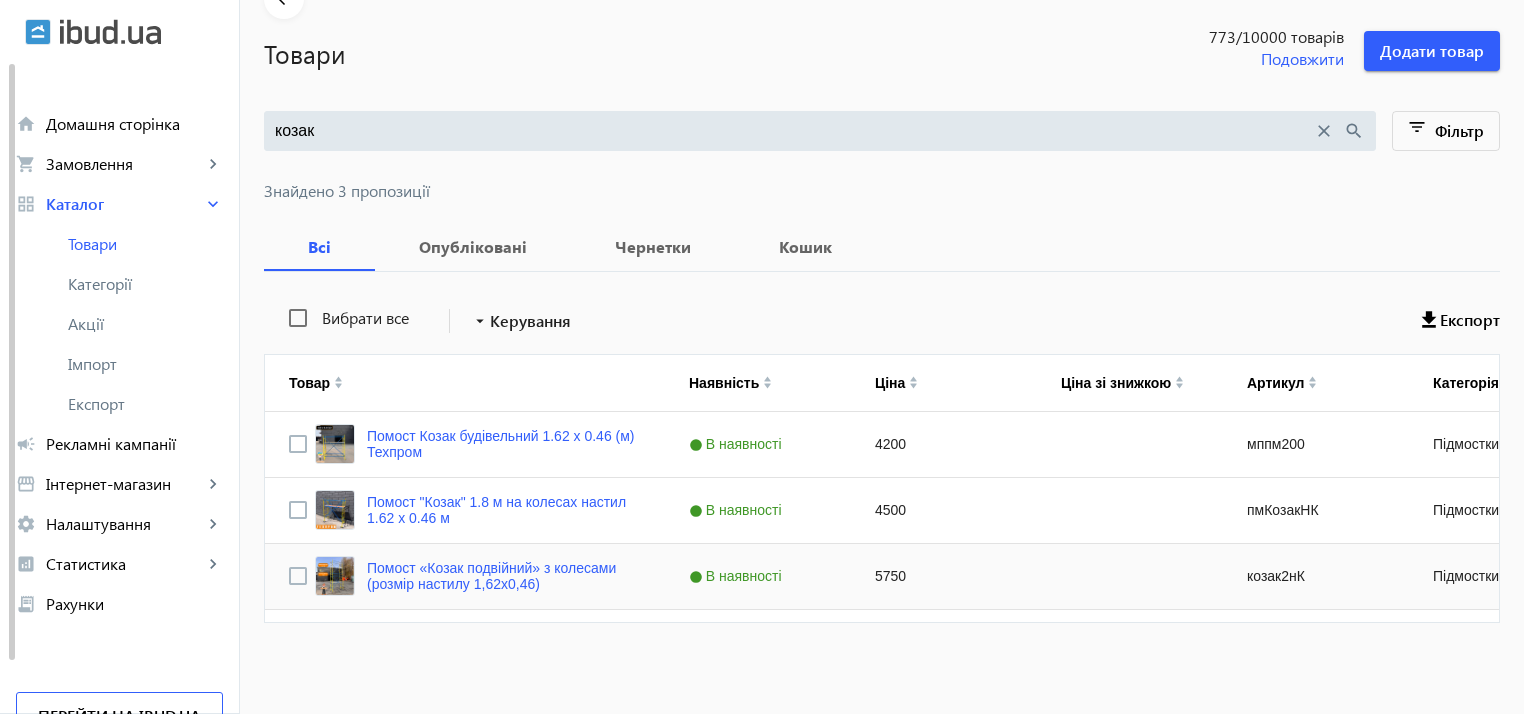 click on "5750" 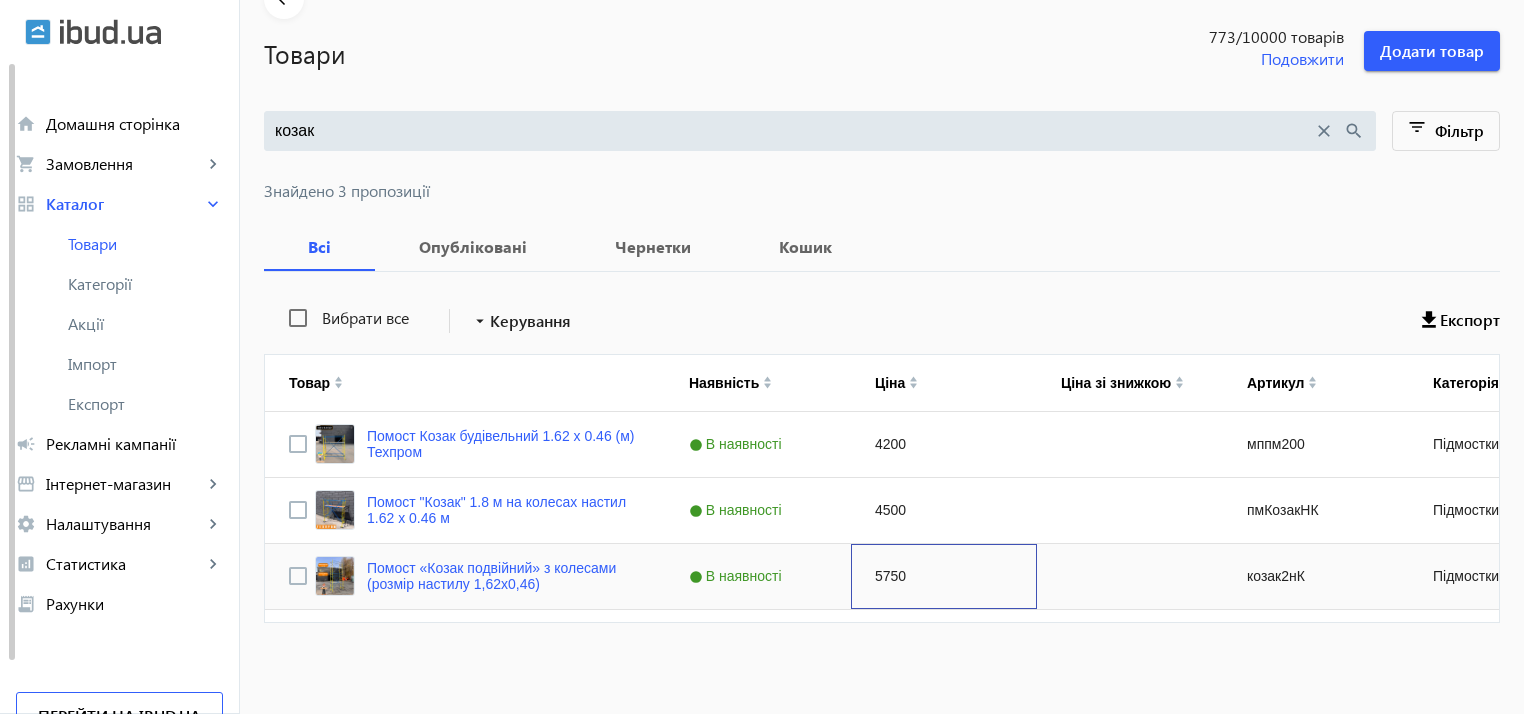 click on "5750" 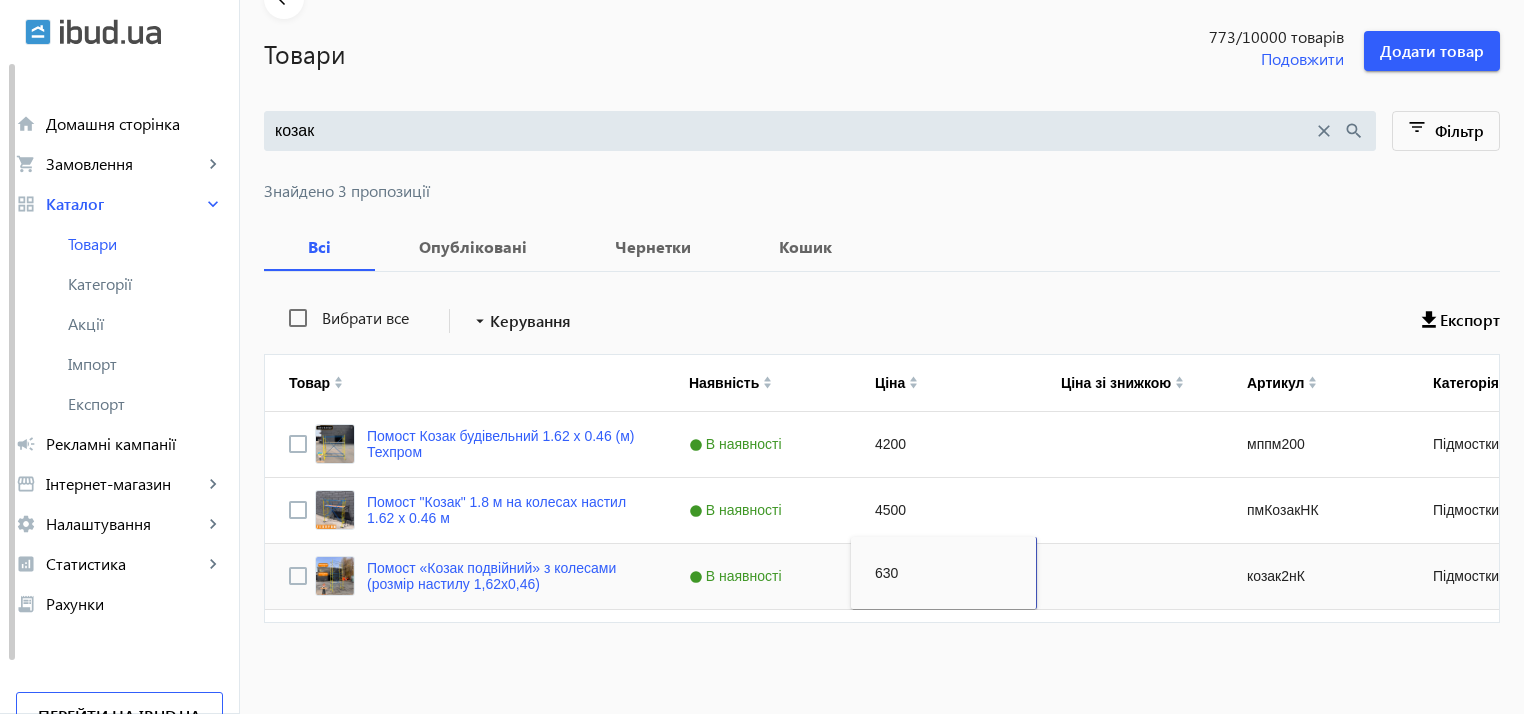 type on "6300" 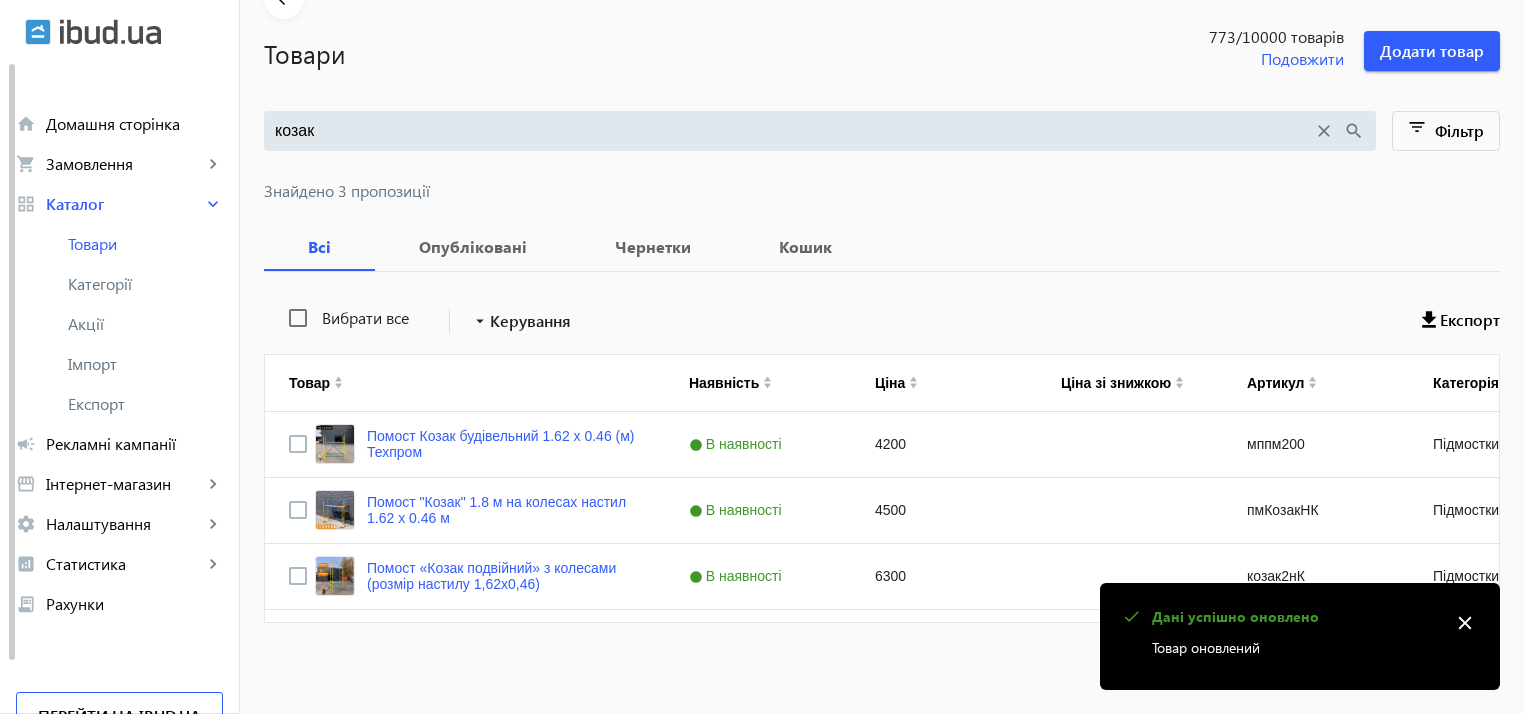 click on "козак" at bounding box center (794, 131) 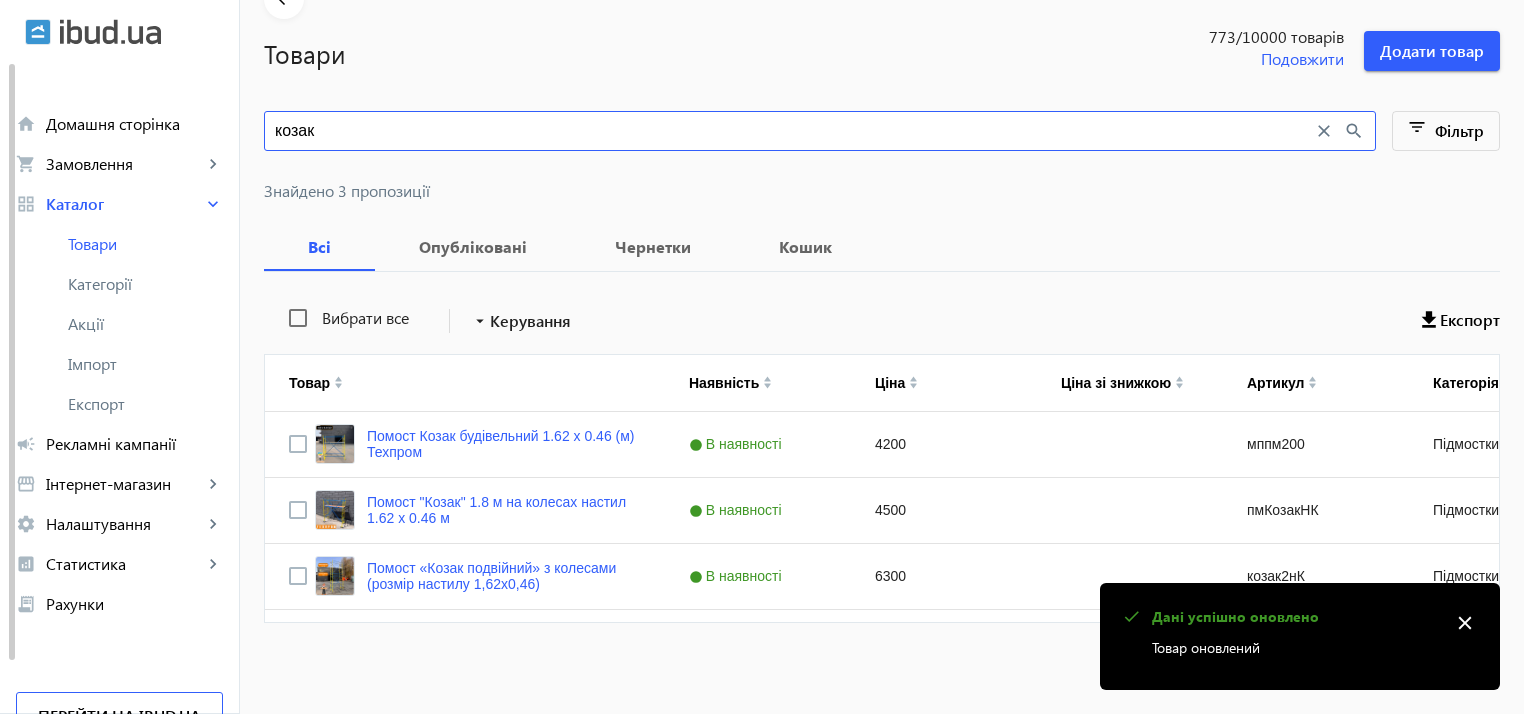drag, startPoint x: 329, startPoint y: 124, endPoint x: 261, endPoint y: 124, distance: 68 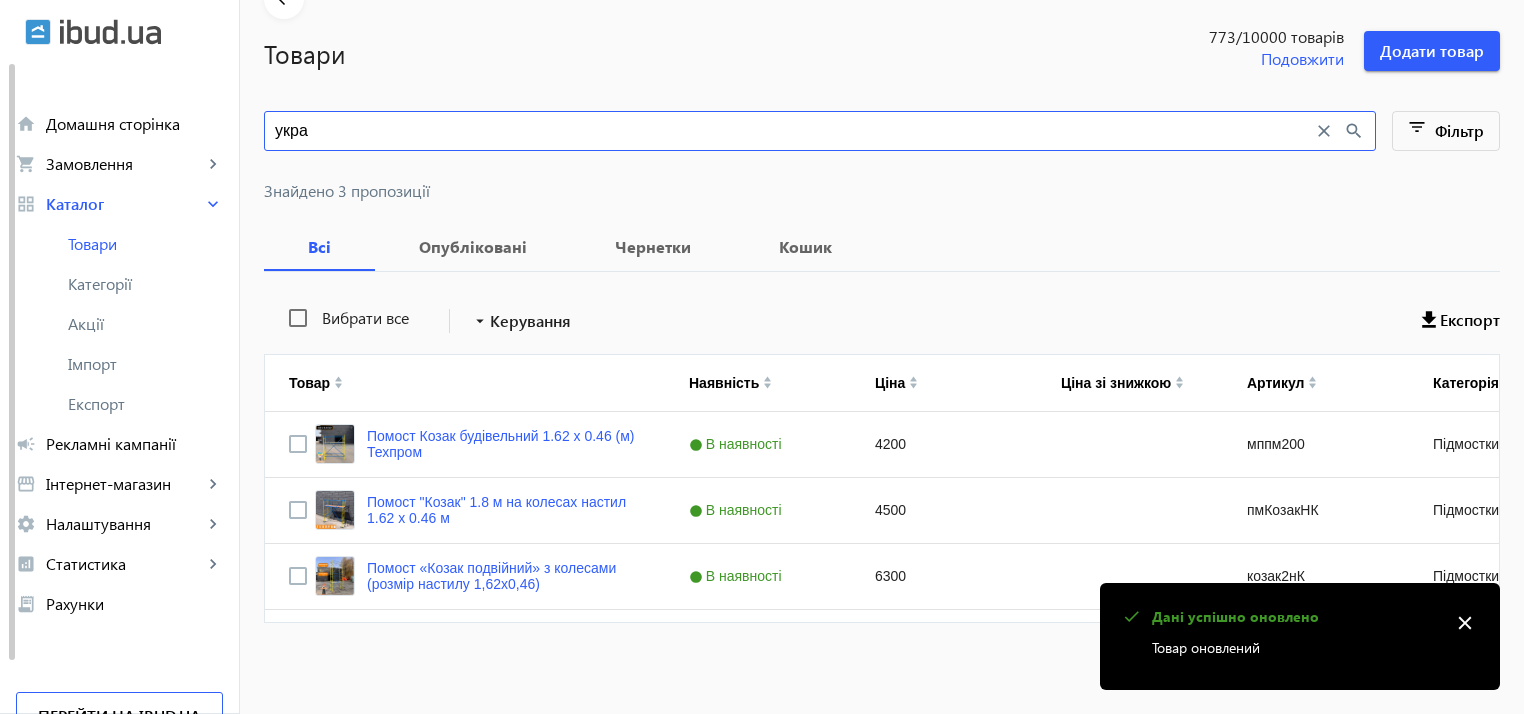 scroll, scrollTop: 0, scrollLeft: 0, axis: both 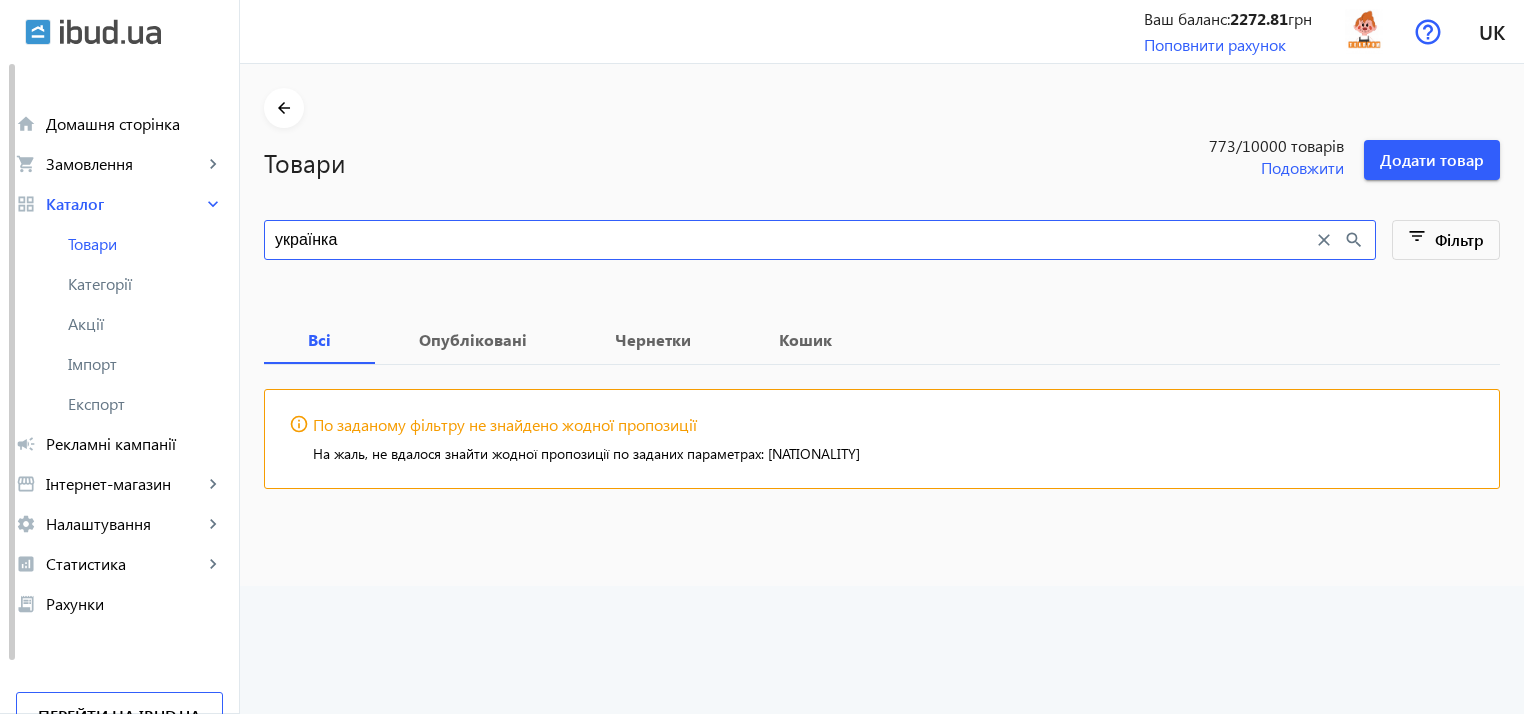 type on "українка" 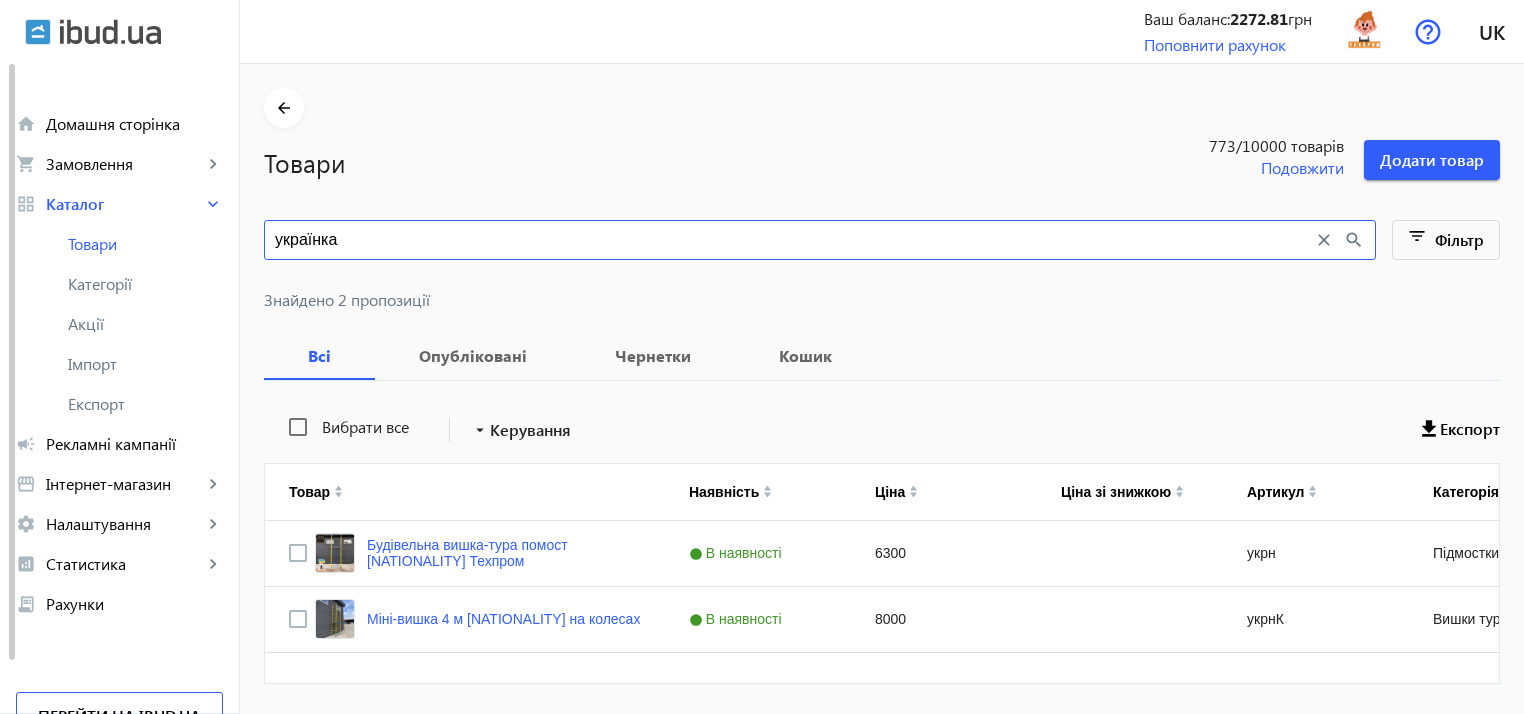 scroll, scrollTop: 61, scrollLeft: 0, axis: vertical 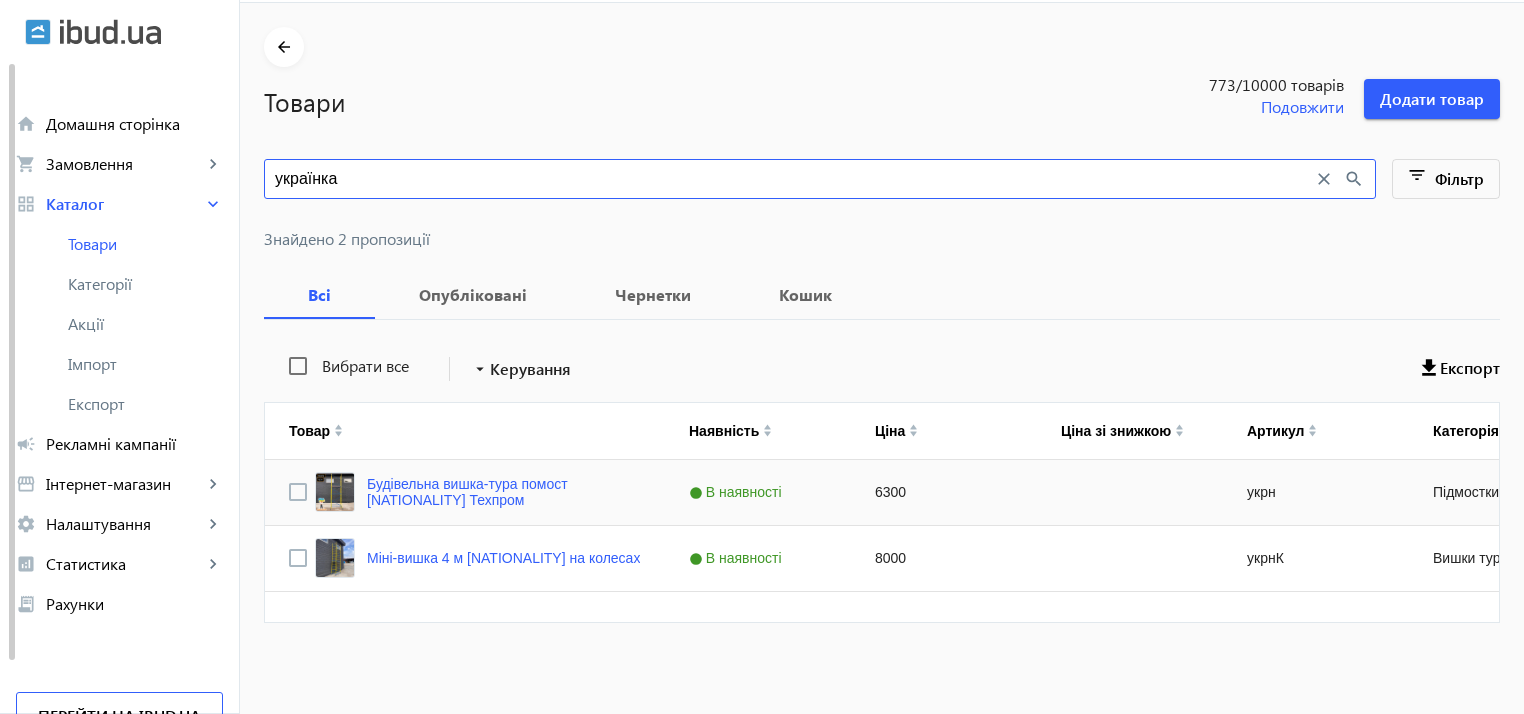 click on "6300" 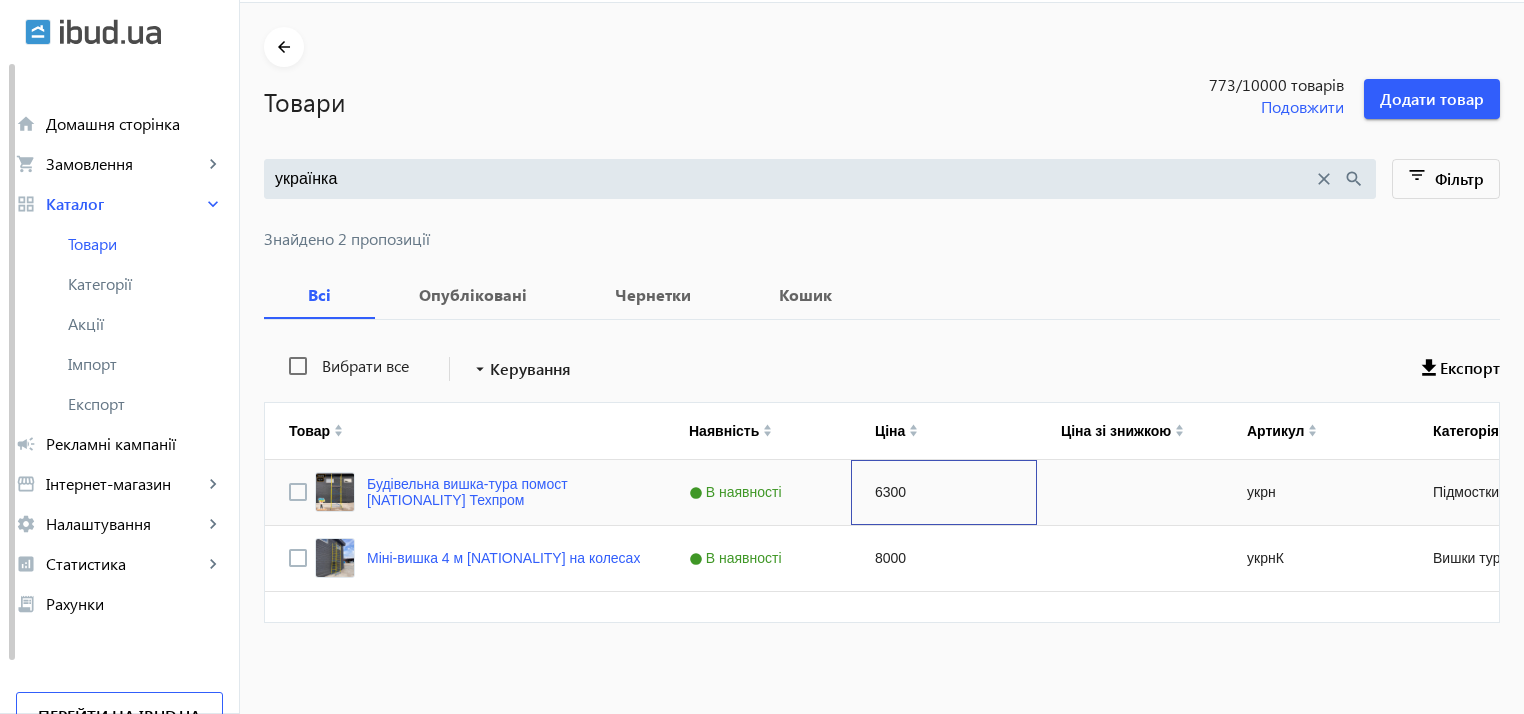 click on "6300" 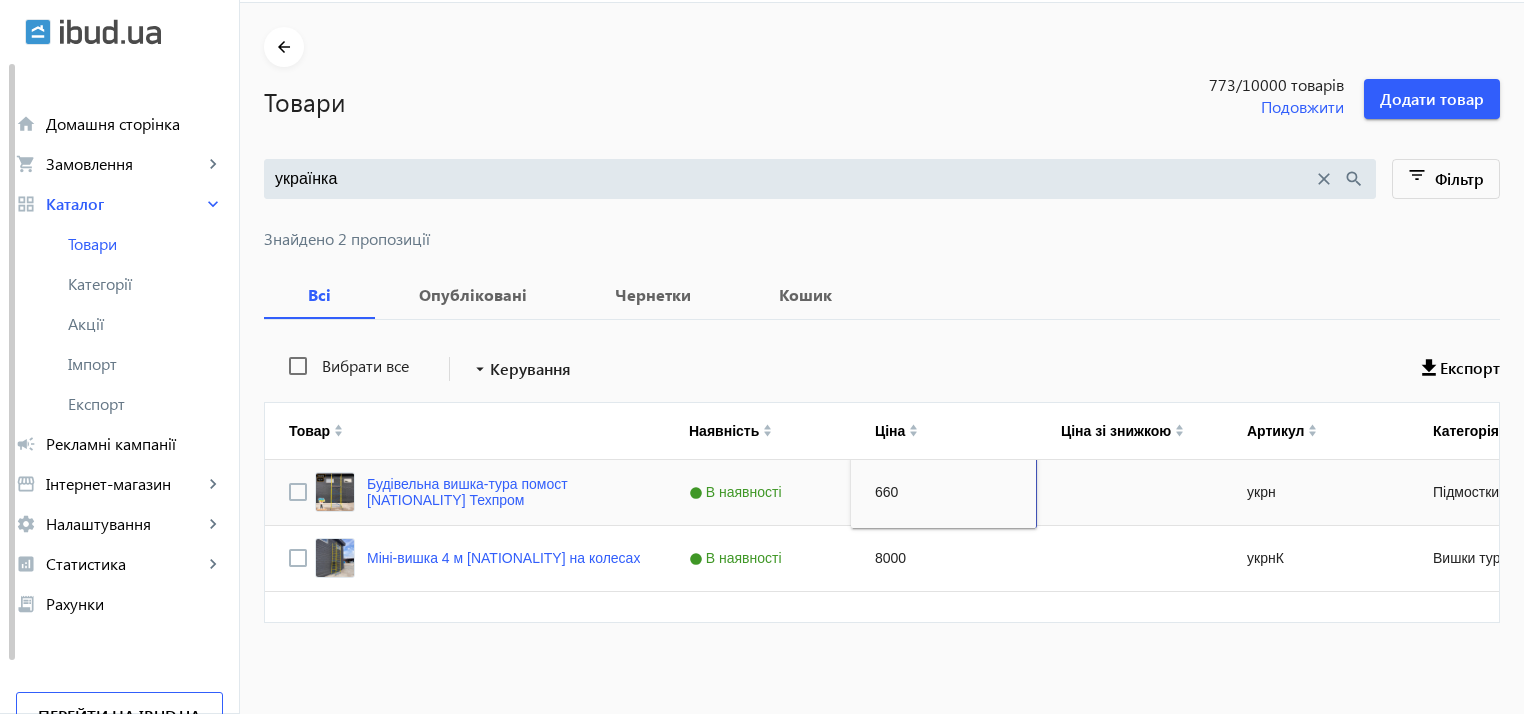 type on "6600" 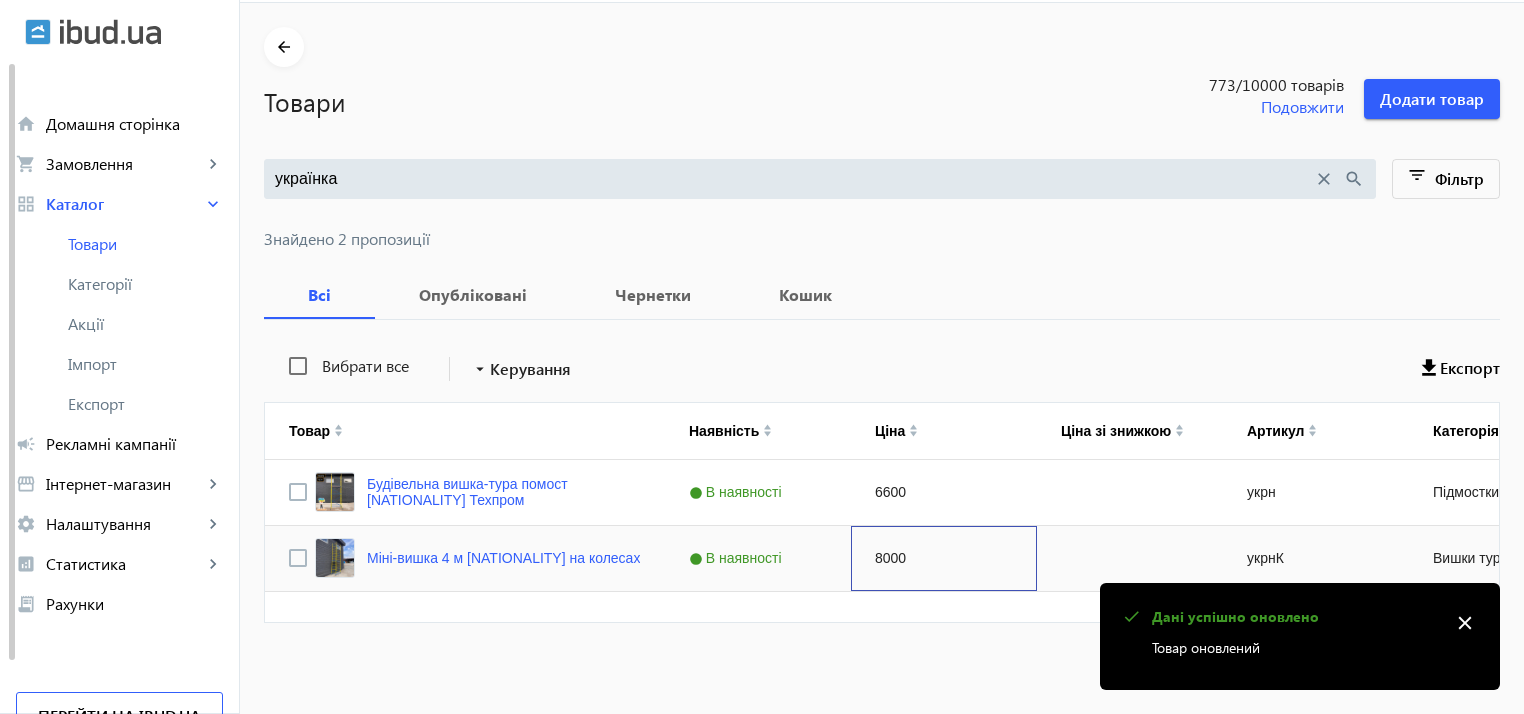 click on "8000" 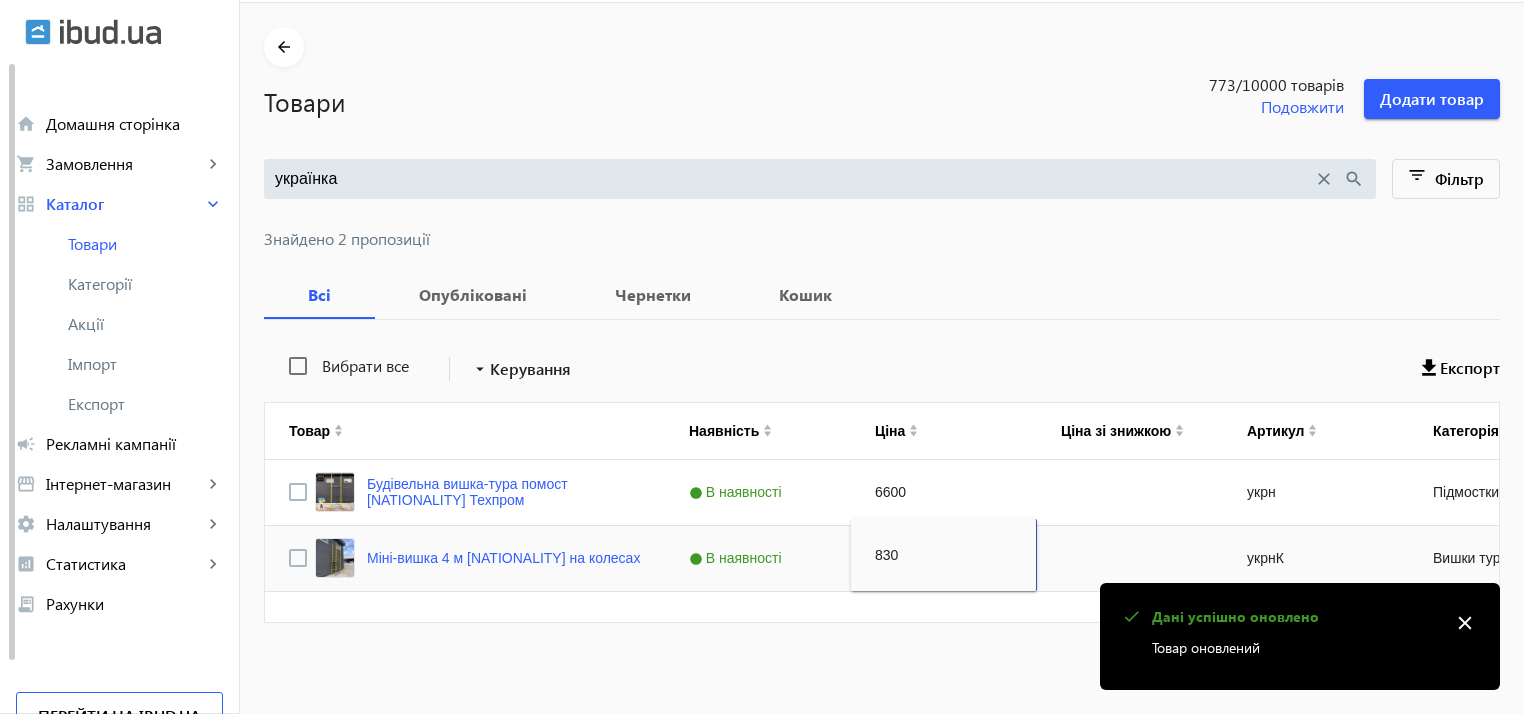 type on "8300" 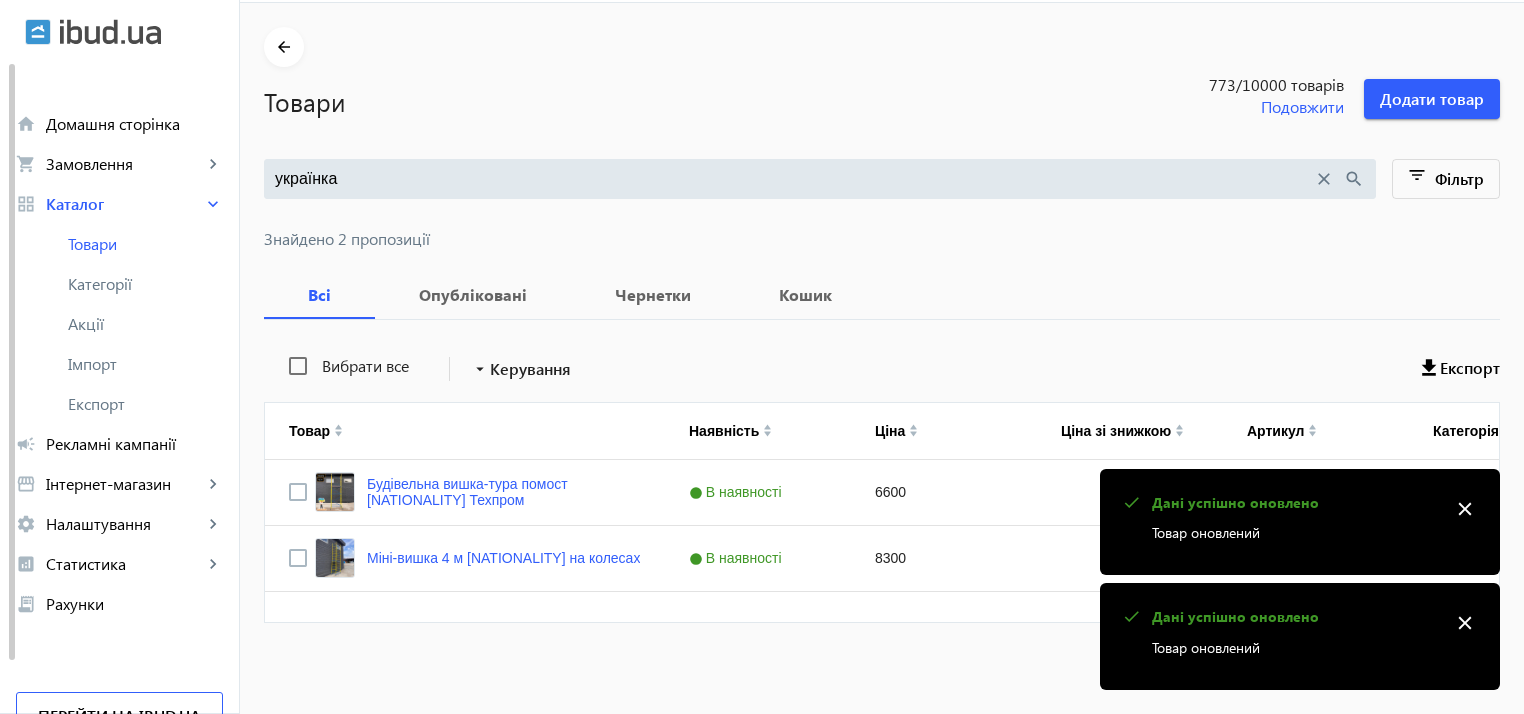 drag, startPoint x: 342, startPoint y: 182, endPoint x: 272, endPoint y: 202, distance: 72.8011 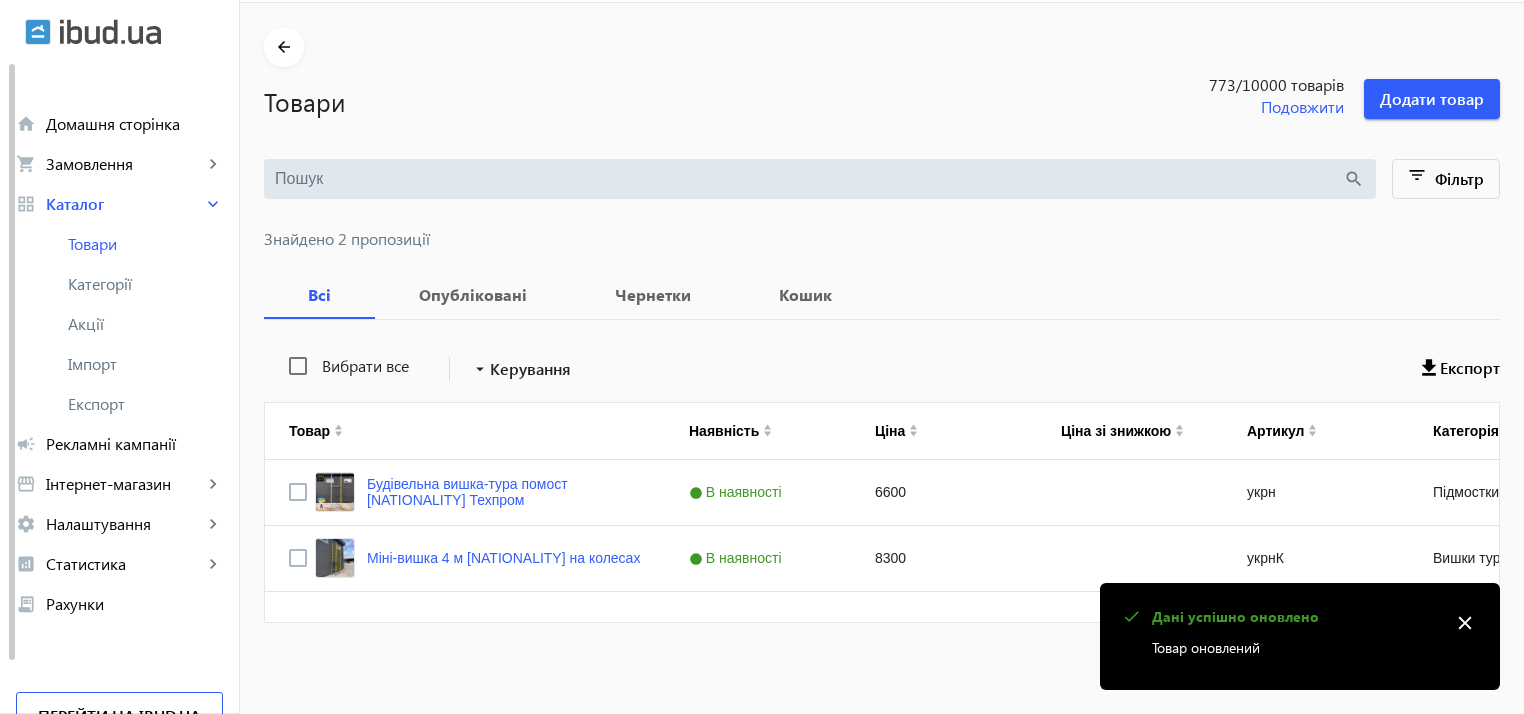 type 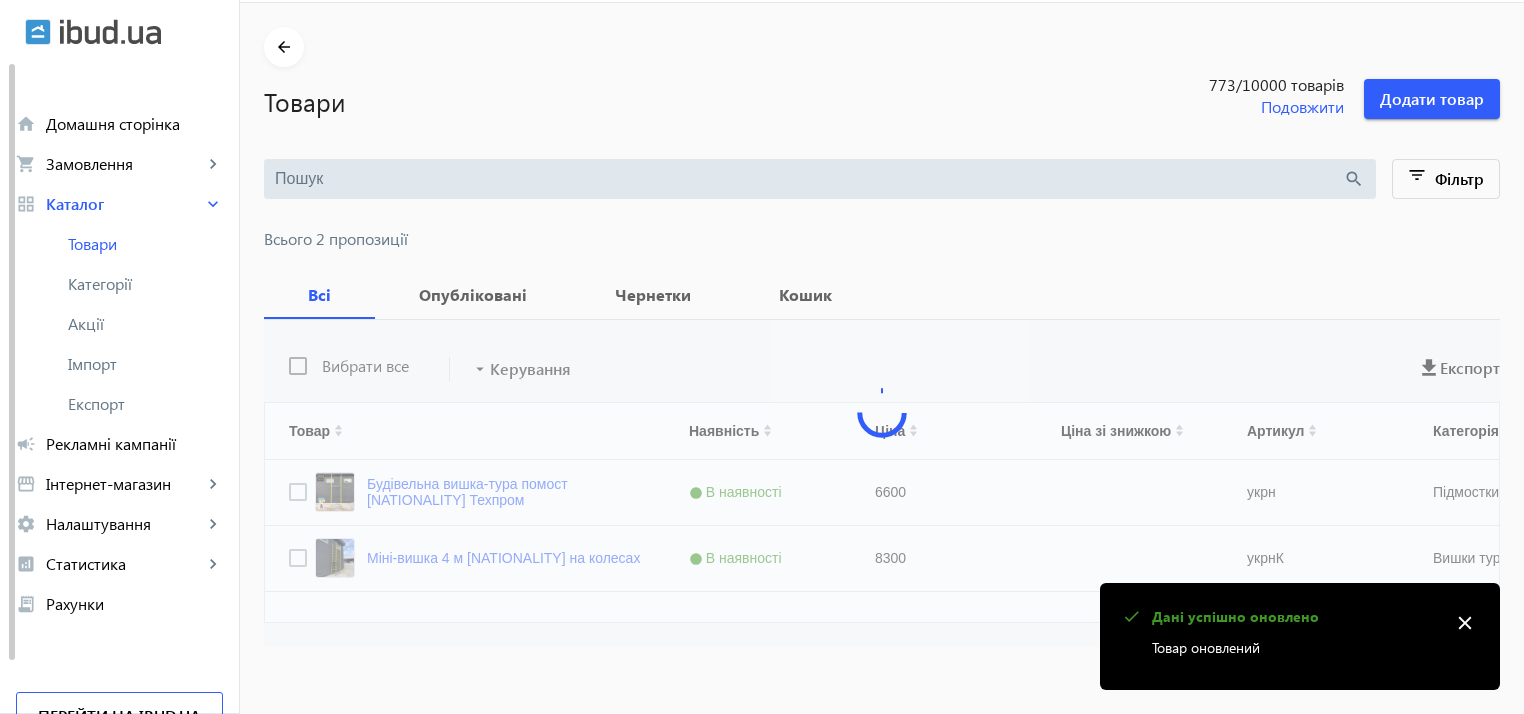 scroll, scrollTop: 0, scrollLeft: 0, axis: both 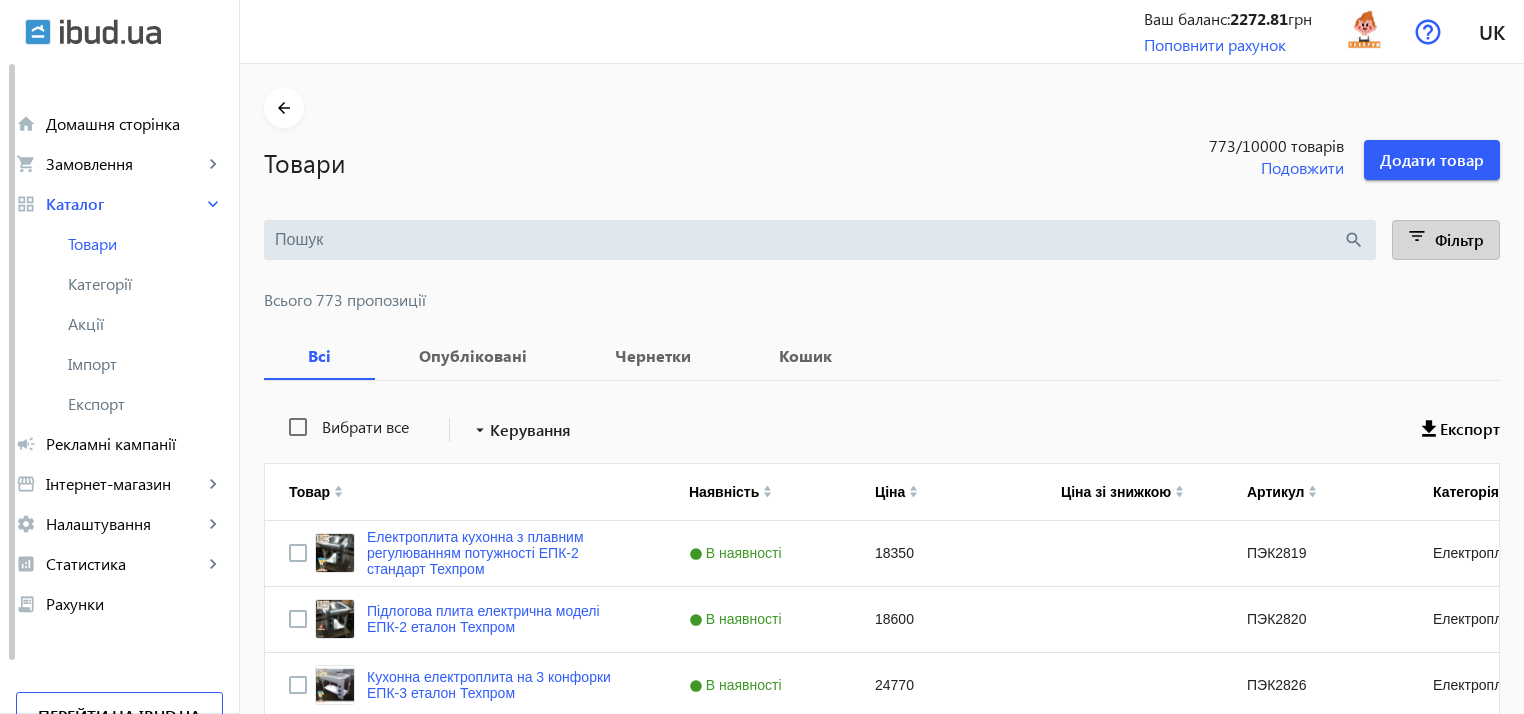 click 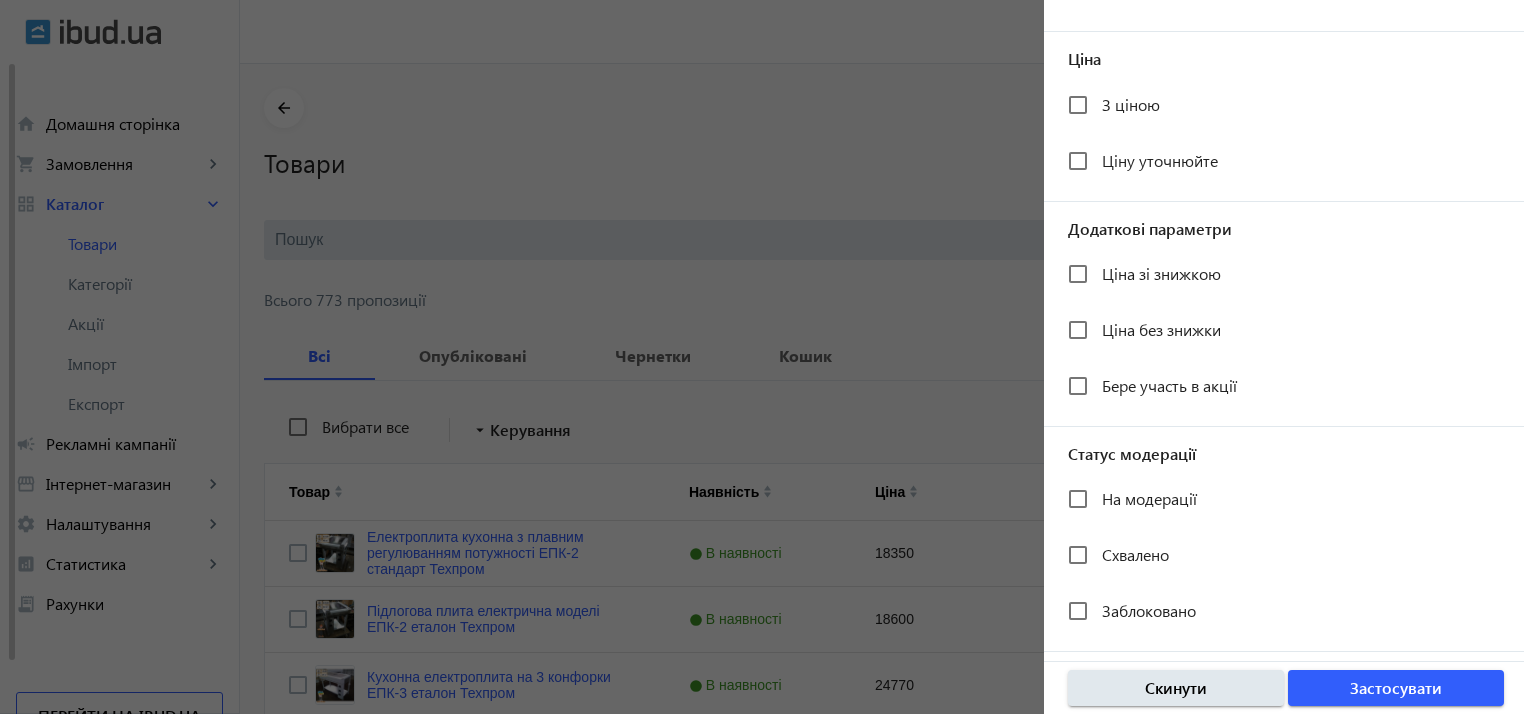 scroll, scrollTop: 383, scrollLeft: 0, axis: vertical 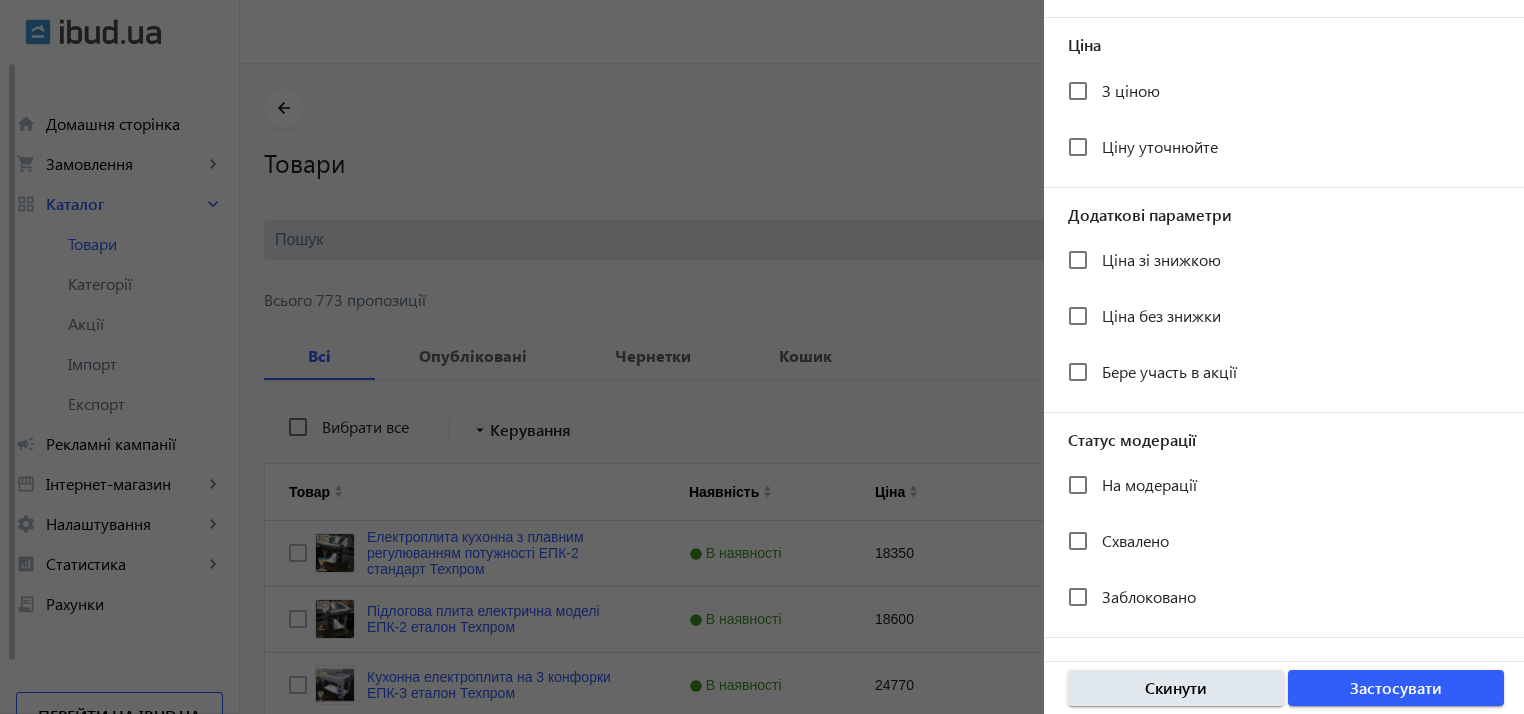 click 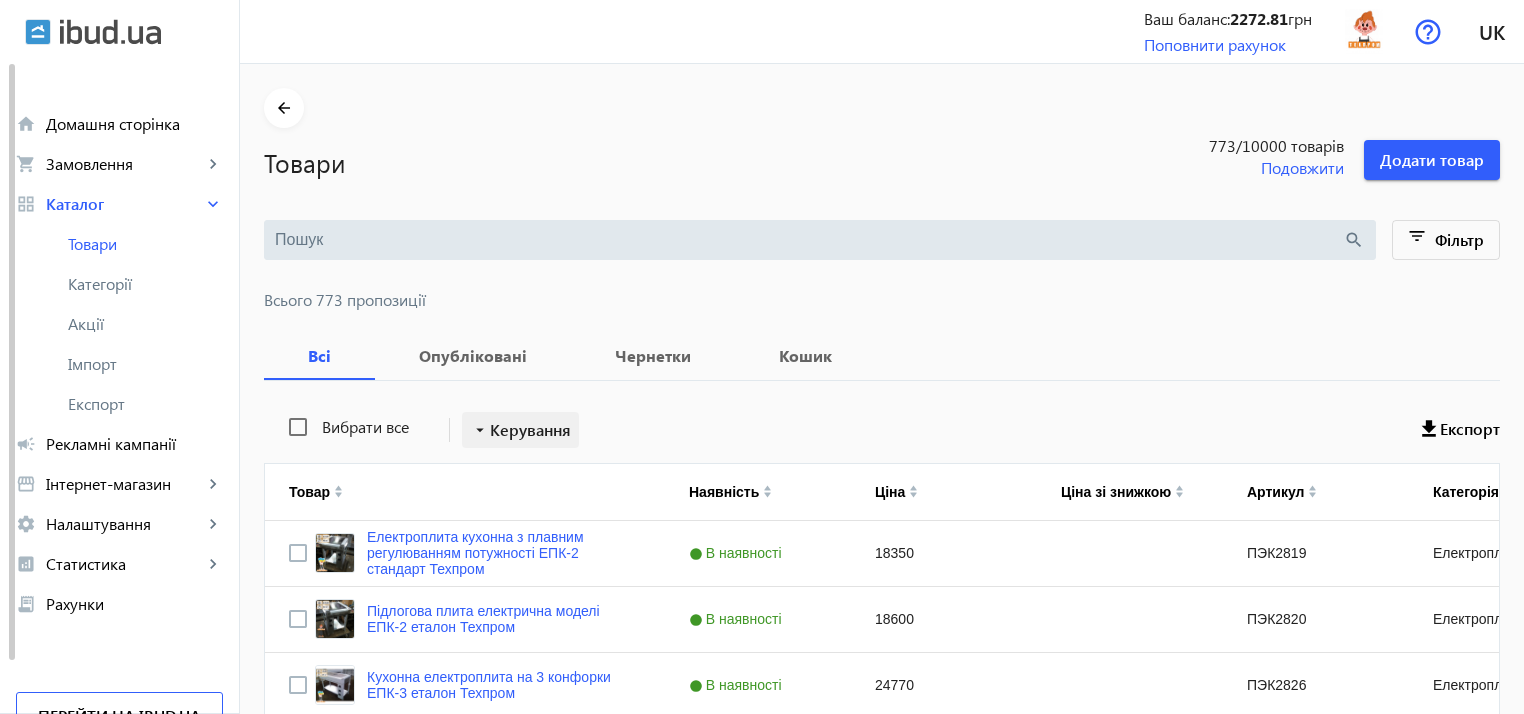 click on "Керування" 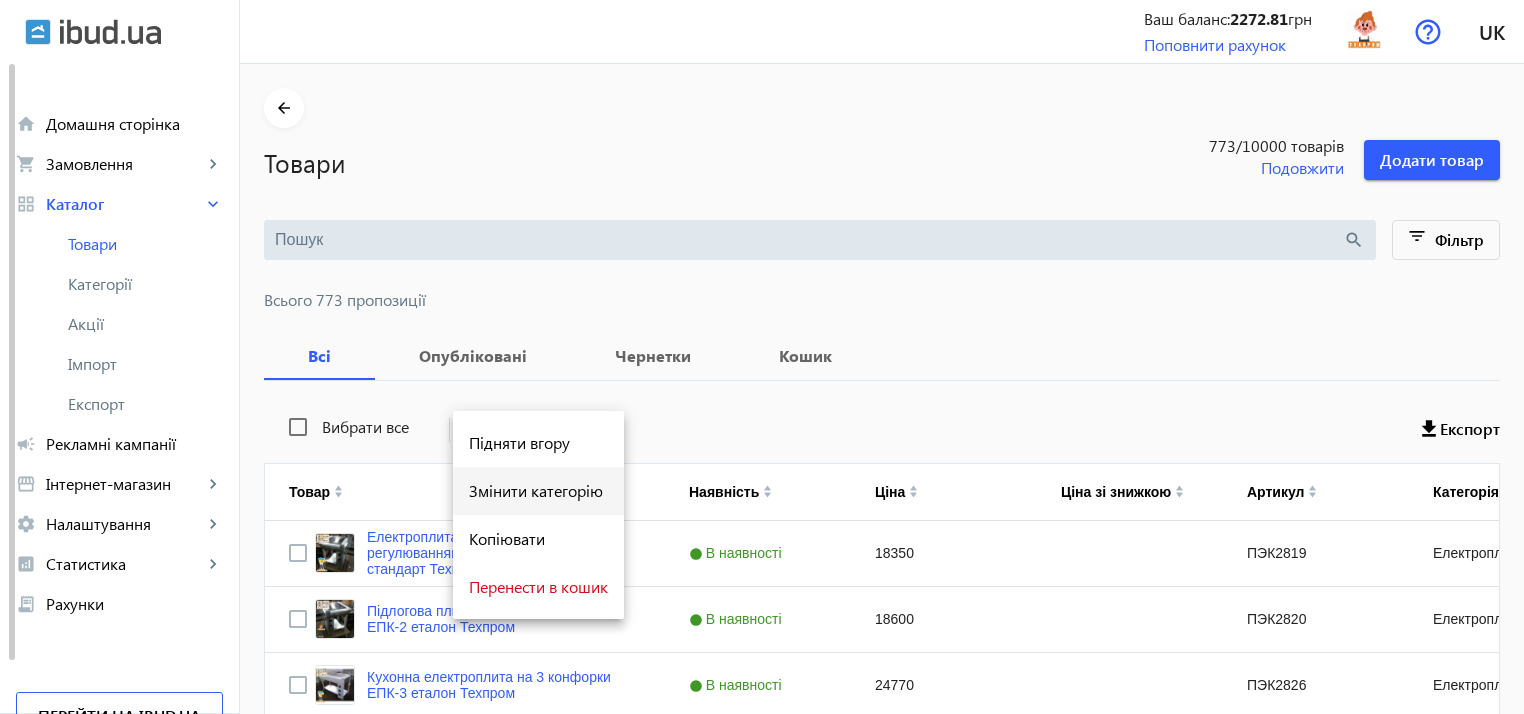 click on "Змінити категорію" at bounding box center (538, 491) 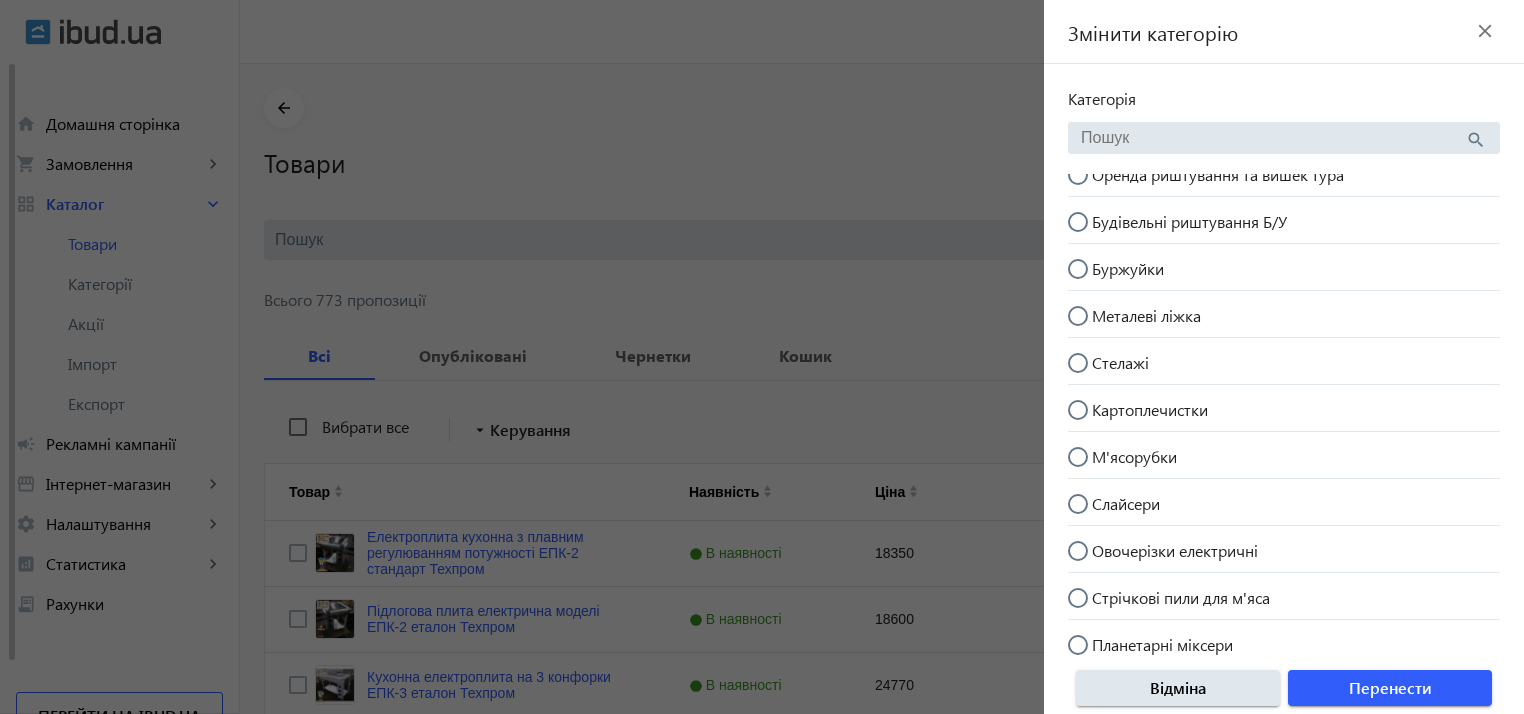 scroll, scrollTop: 2068, scrollLeft: 0, axis: vertical 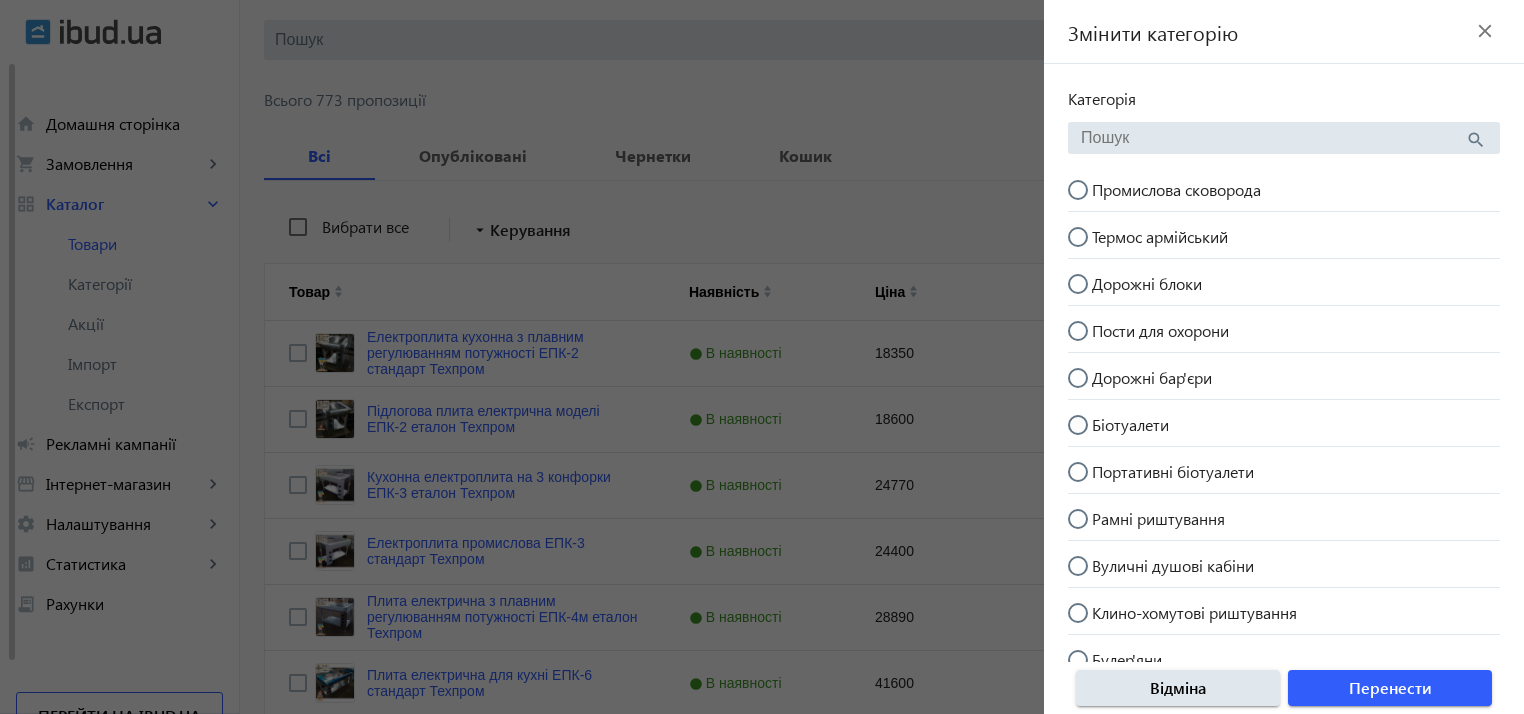 click on "Біотуалети" at bounding box center (1130, 424) 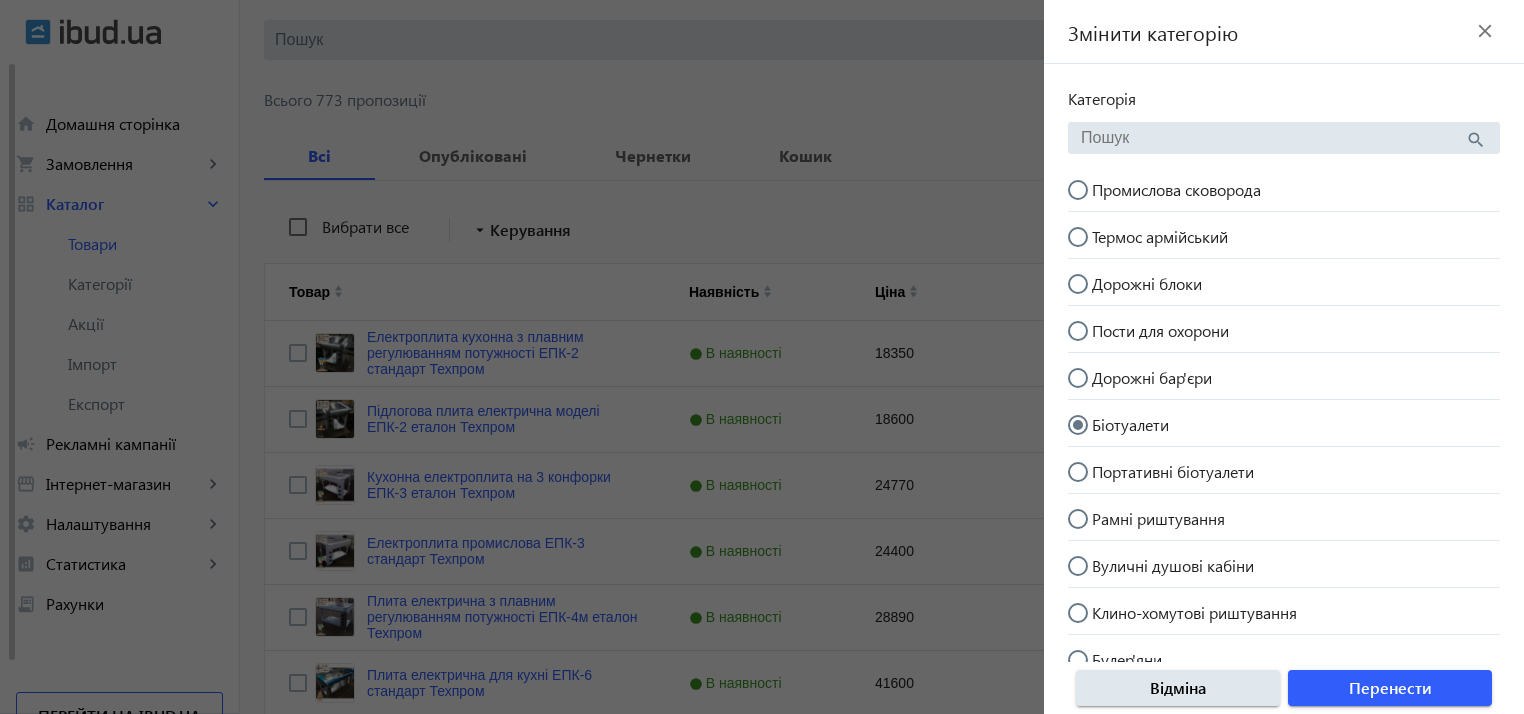 click on "close" 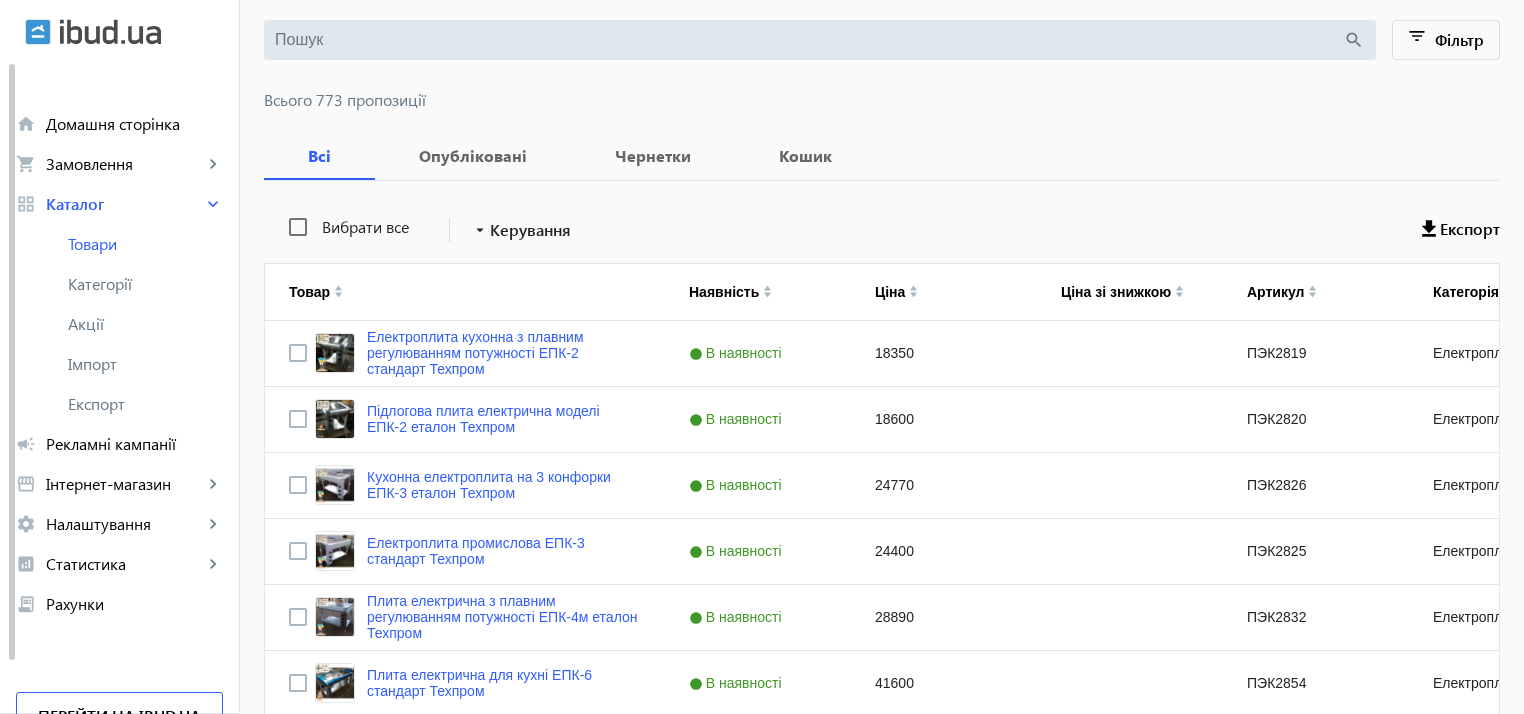 click on "Вибрати все arrow_drop_down  Керування   Експорт" 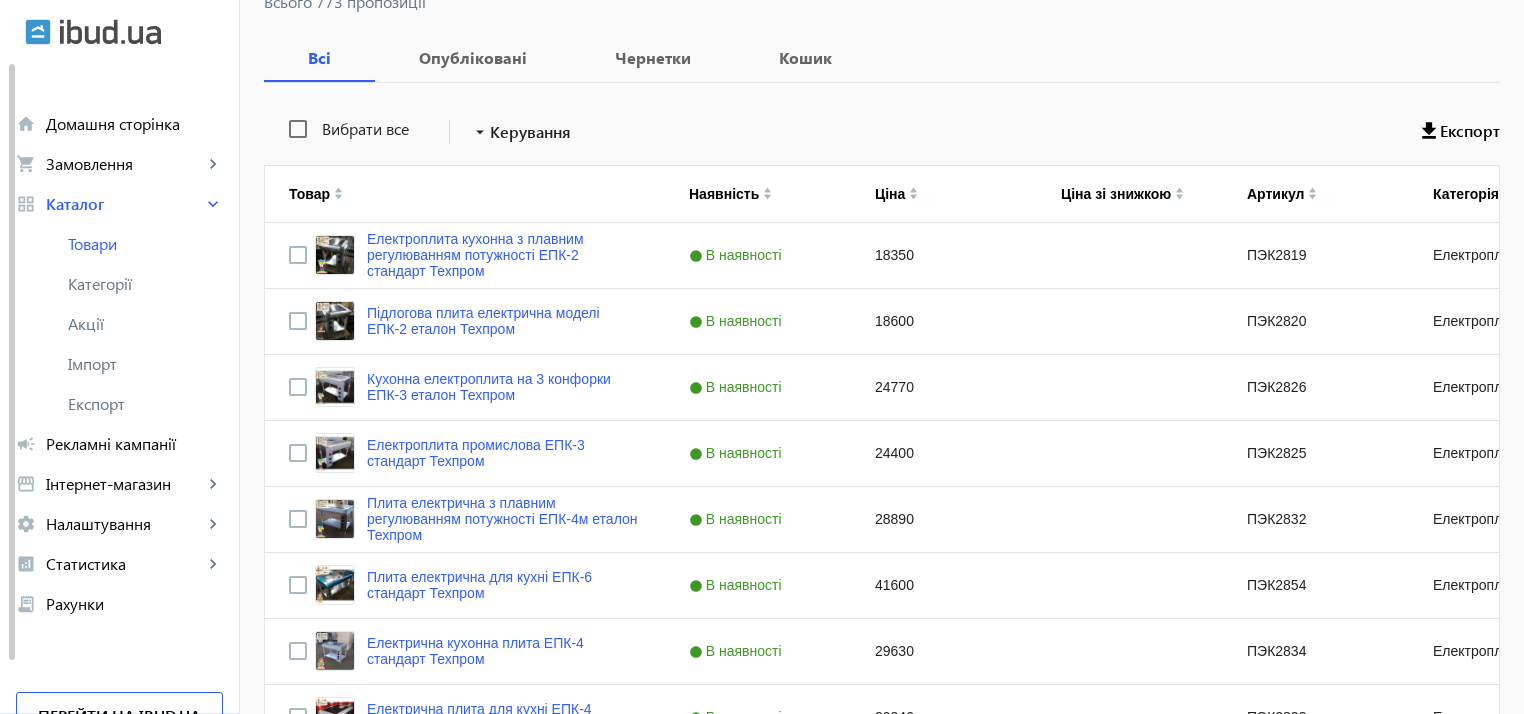 scroll, scrollTop: 0, scrollLeft: 0, axis: both 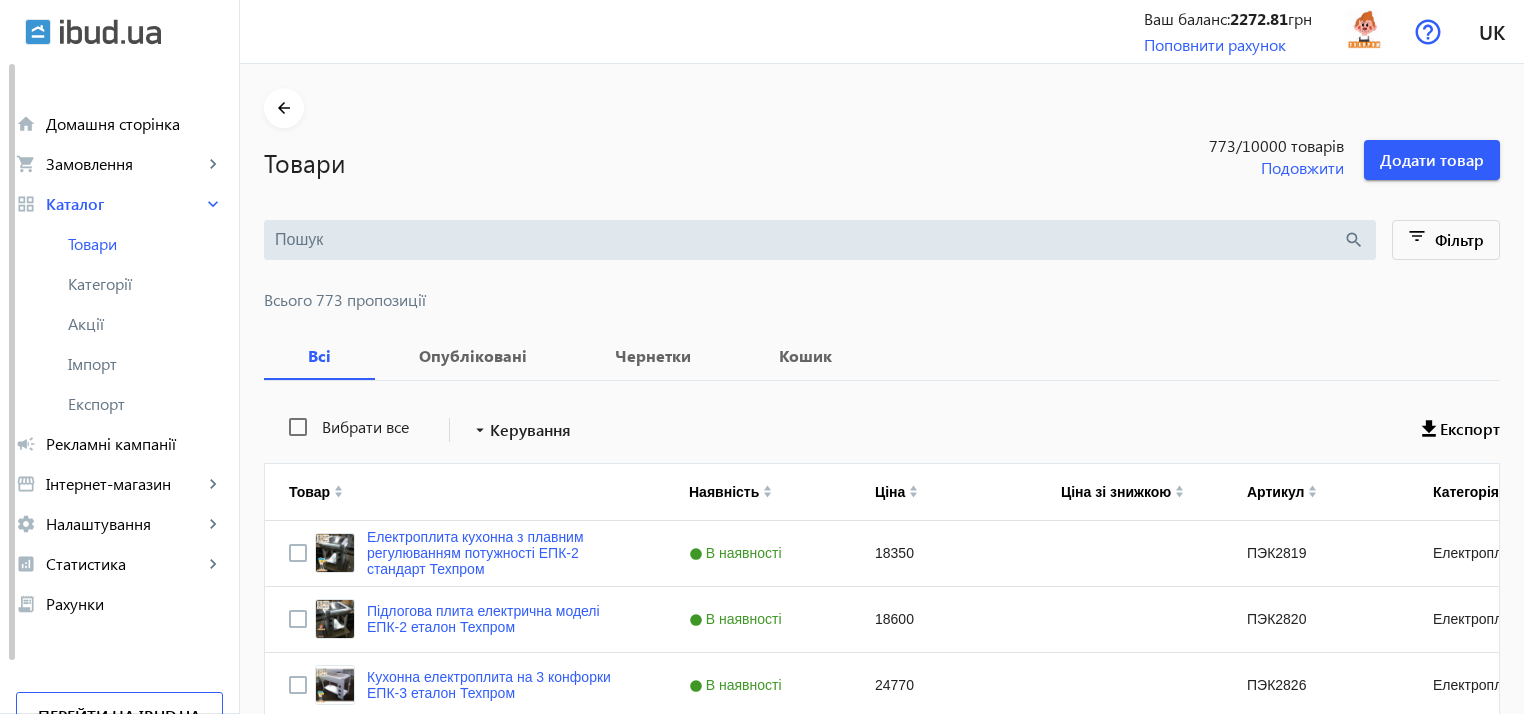 click on "search" 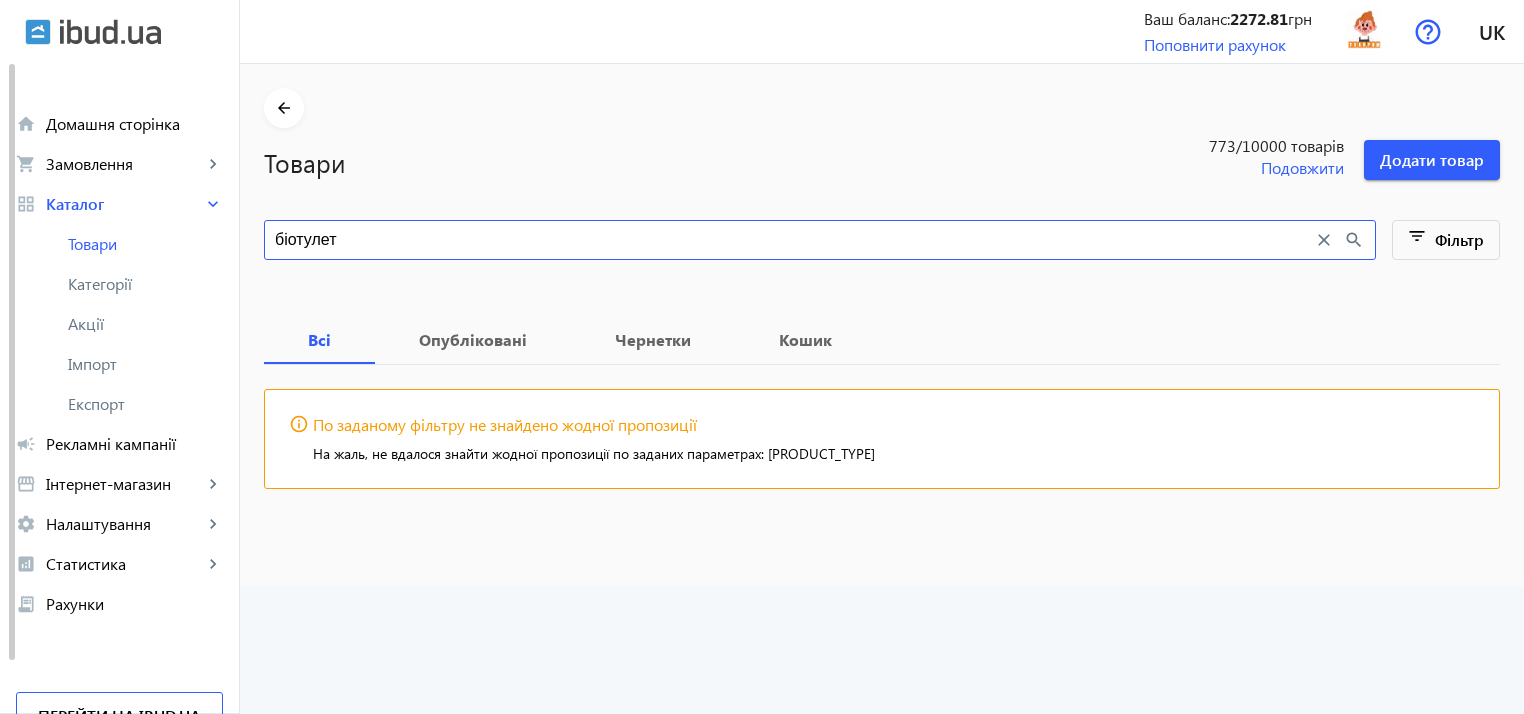 click on "біотулет" at bounding box center [794, 240] 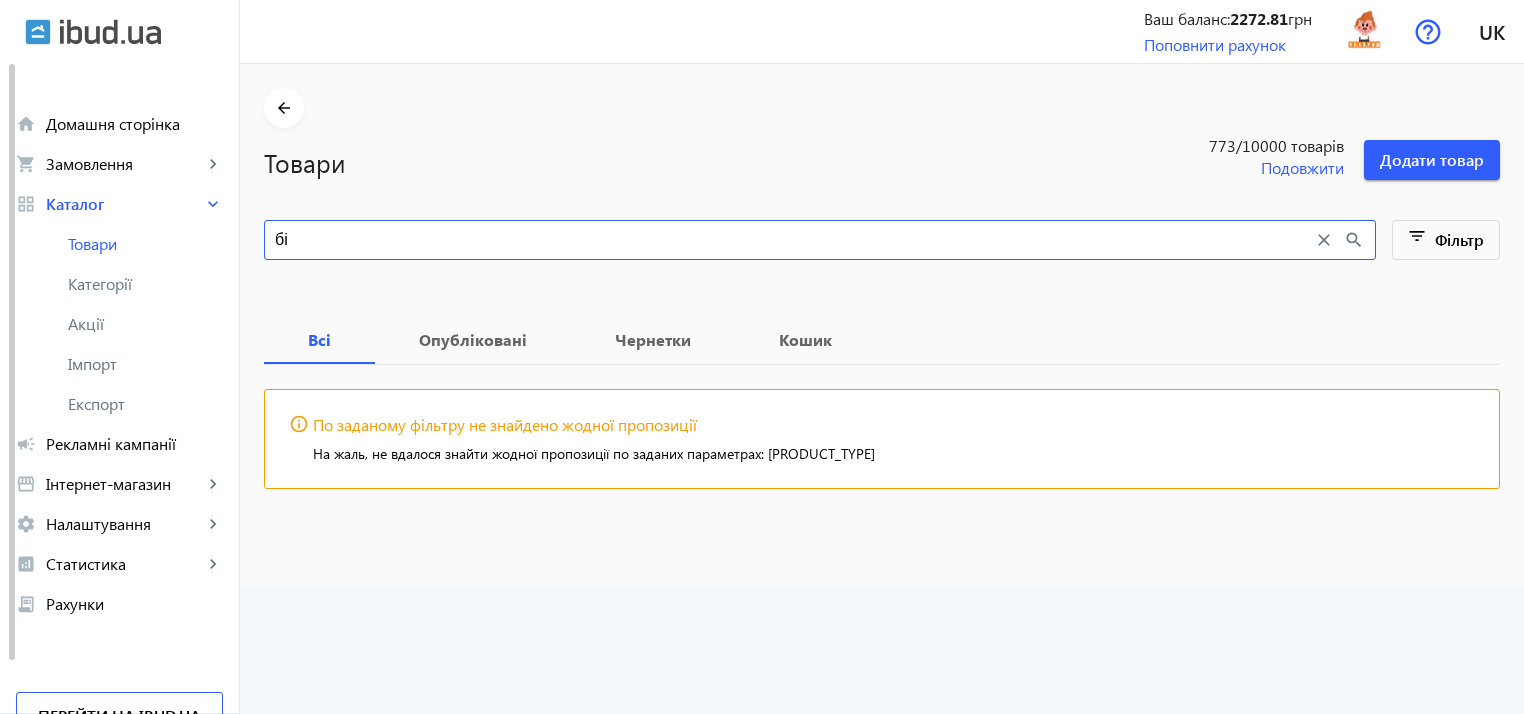 type on "б" 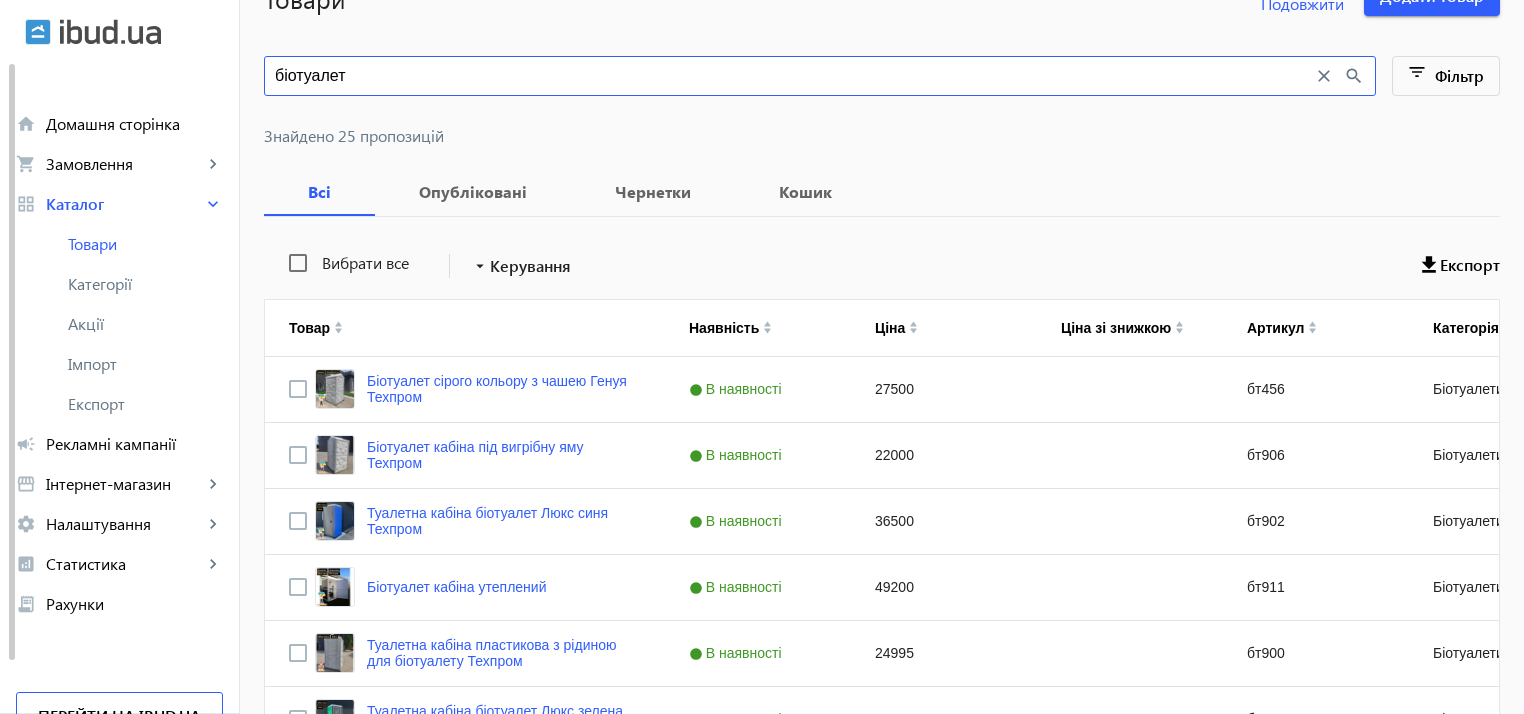 scroll, scrollTop: 200, scrollLeft: 0, axis: vertical 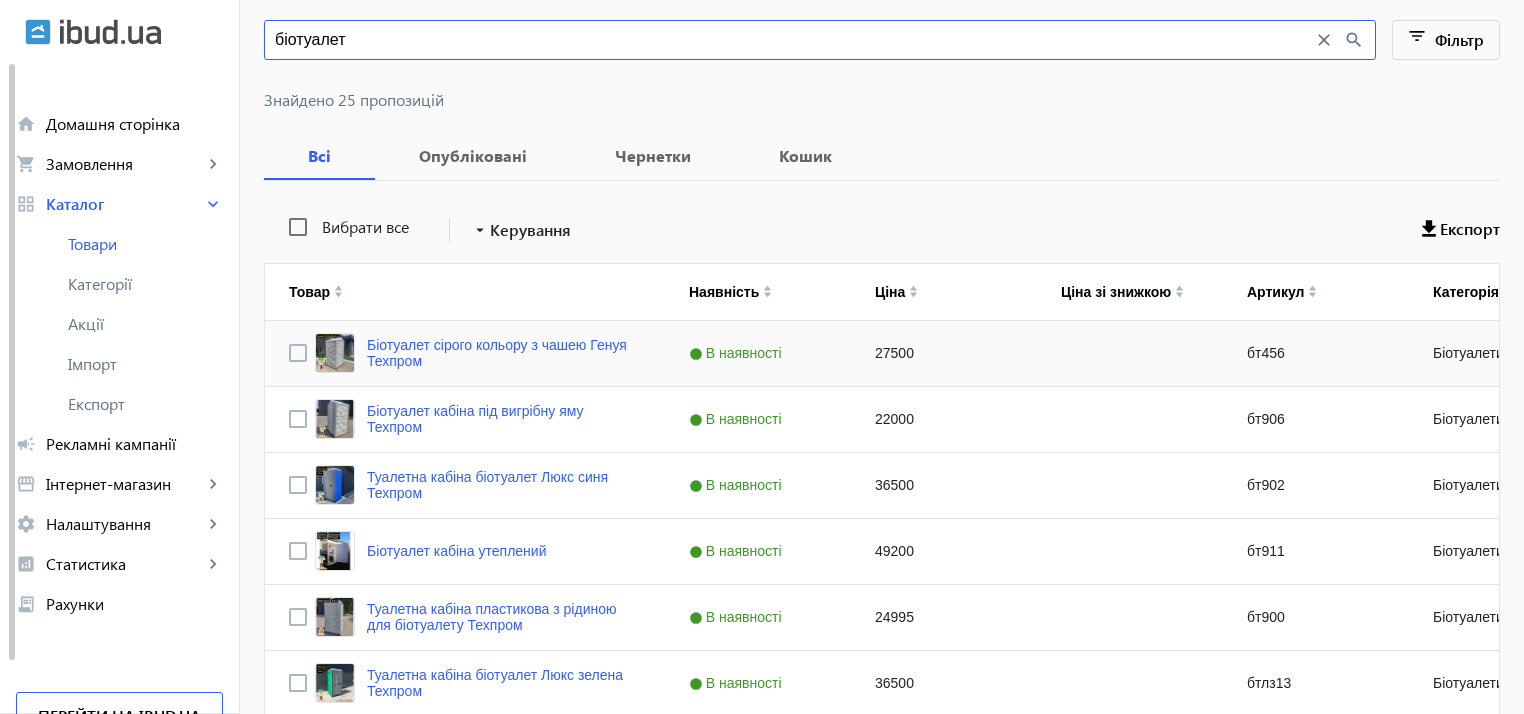 type on "біотуалет" 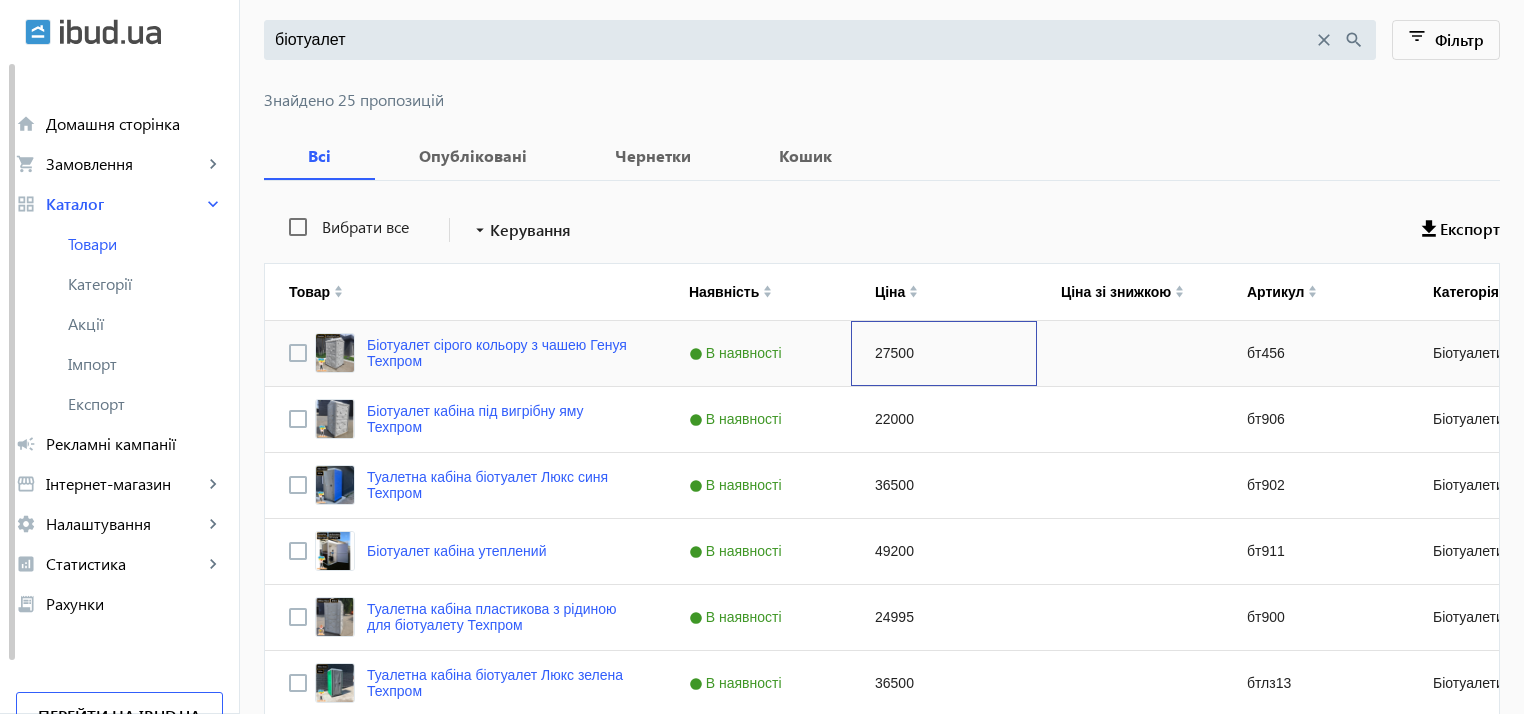 click on "27500" 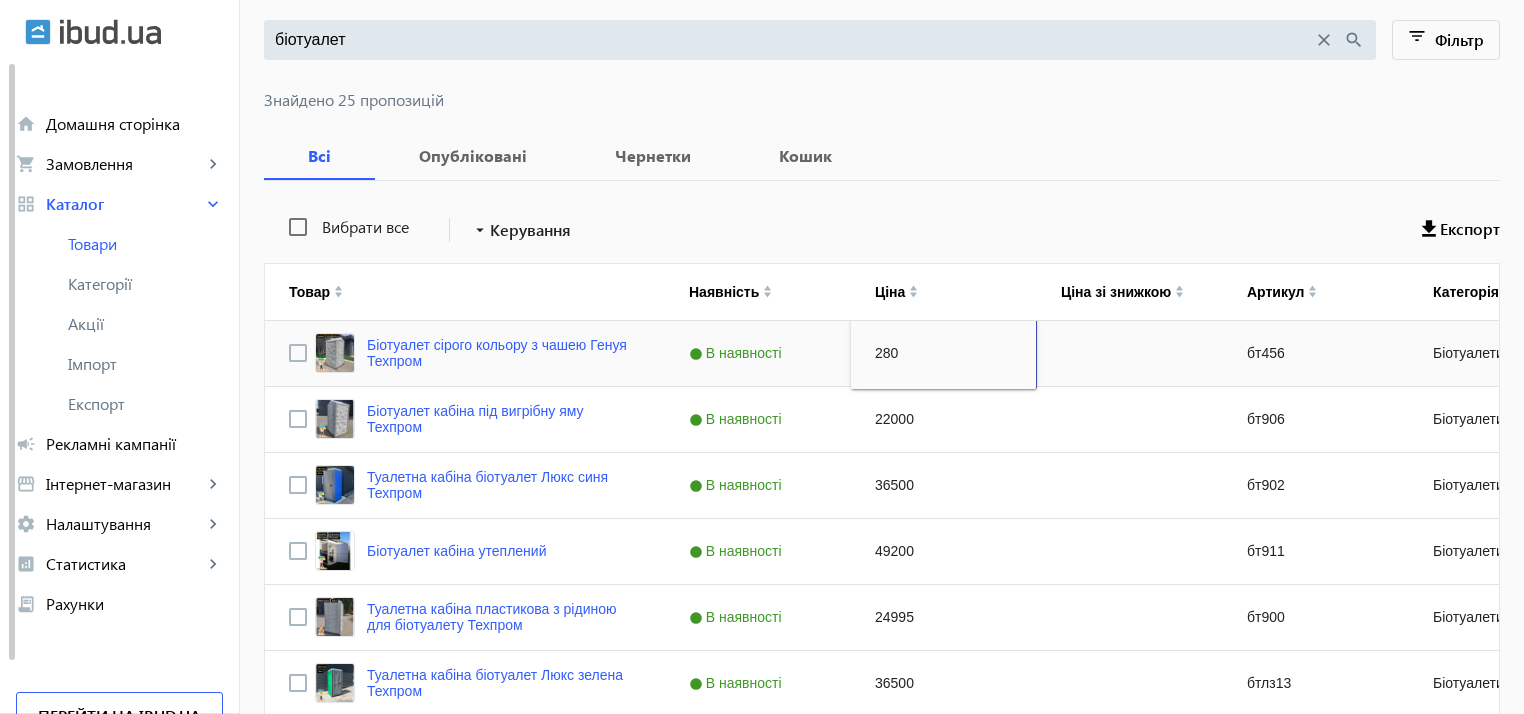 type on "2800" 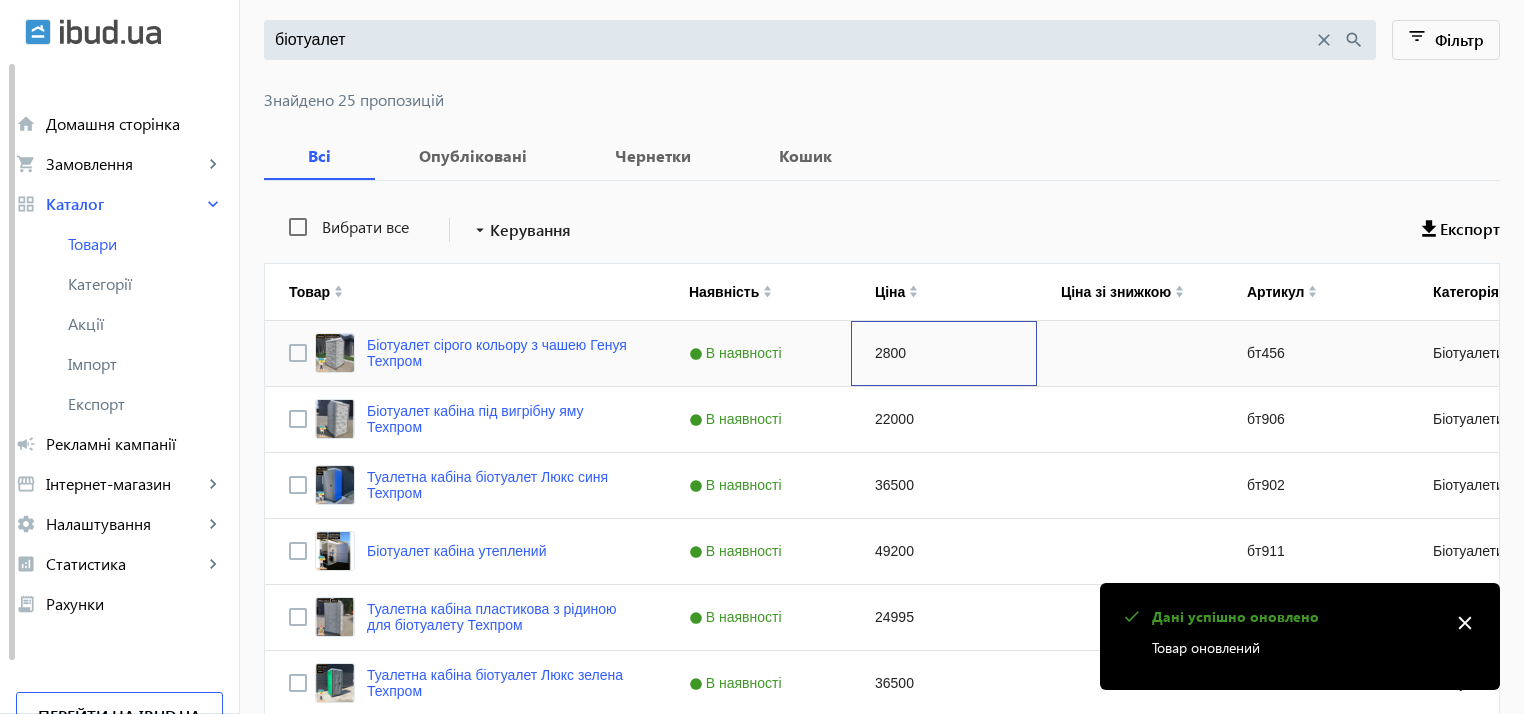 click on "2800" 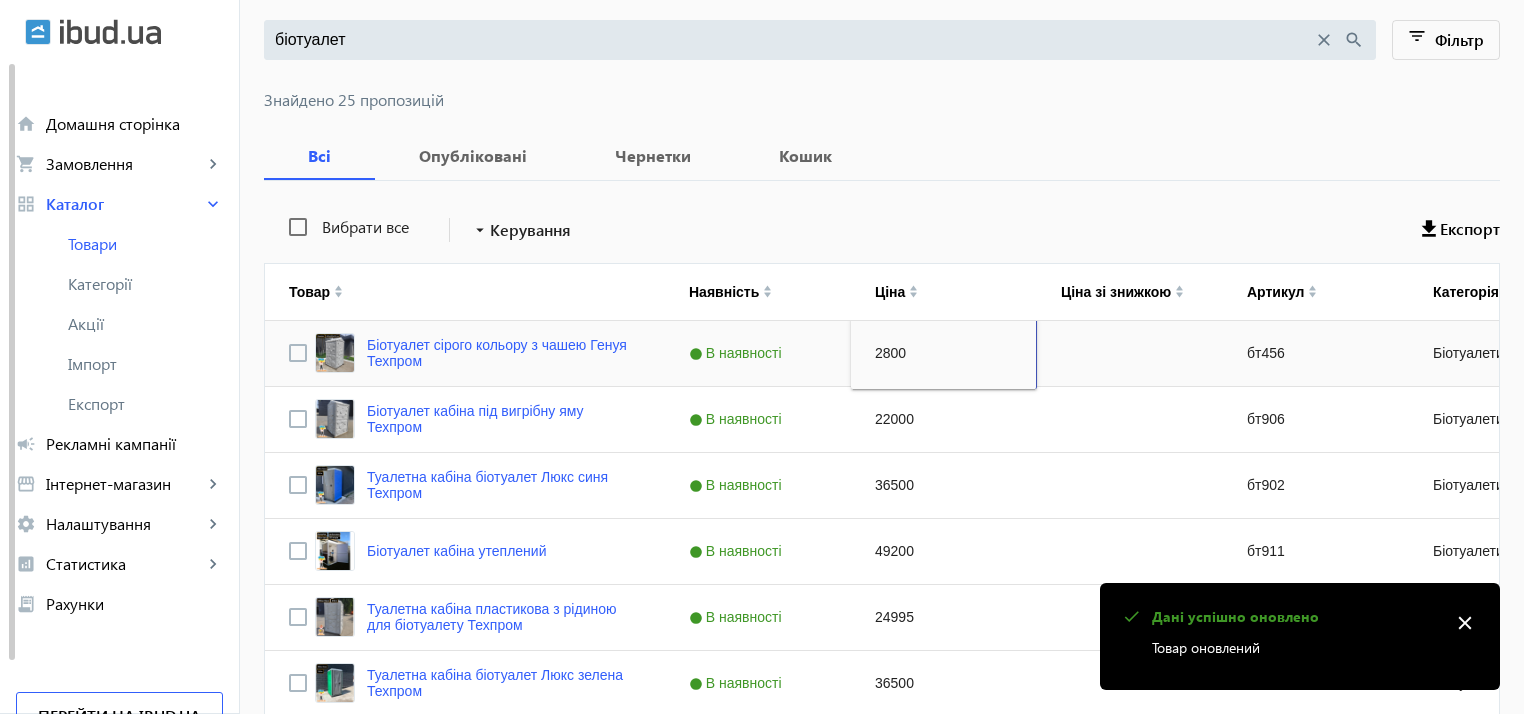 type on "28000" 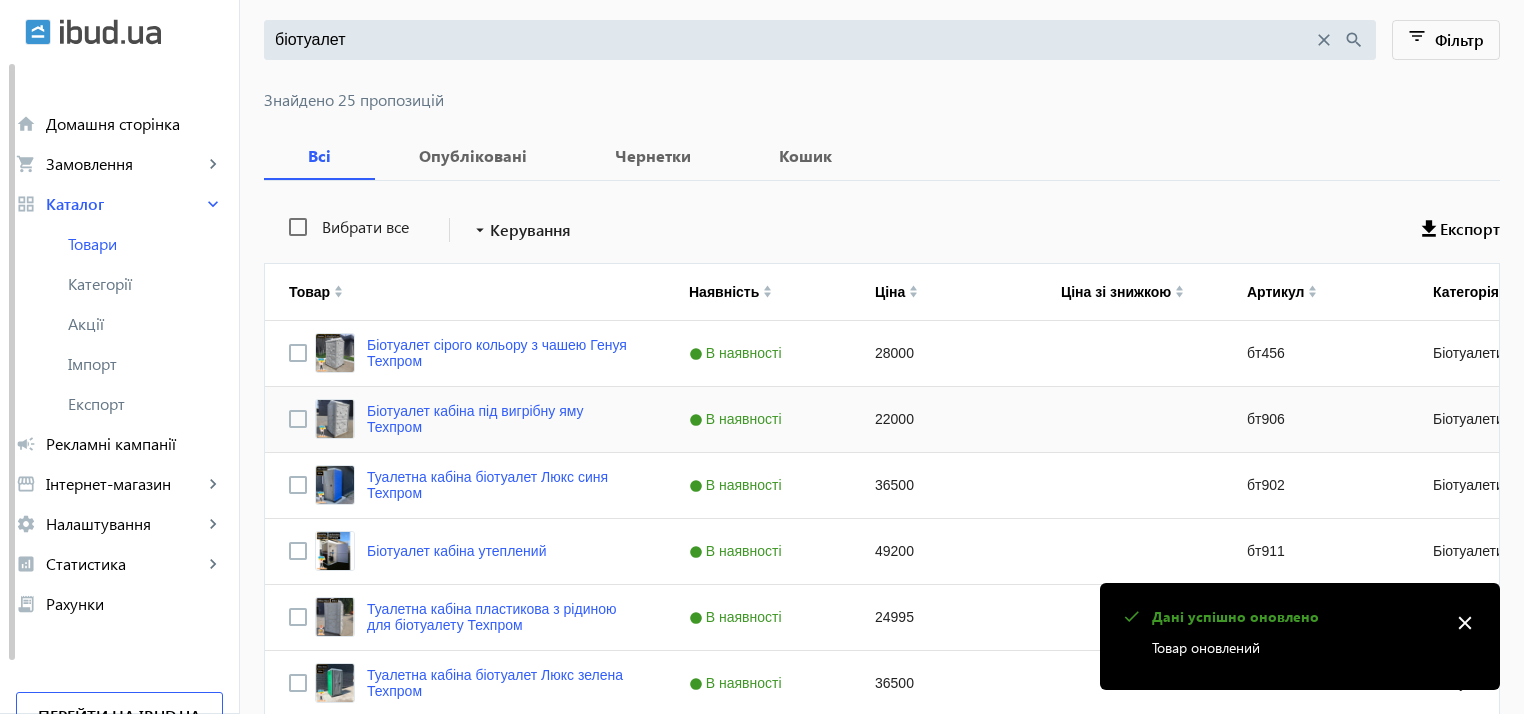 click on "22000" 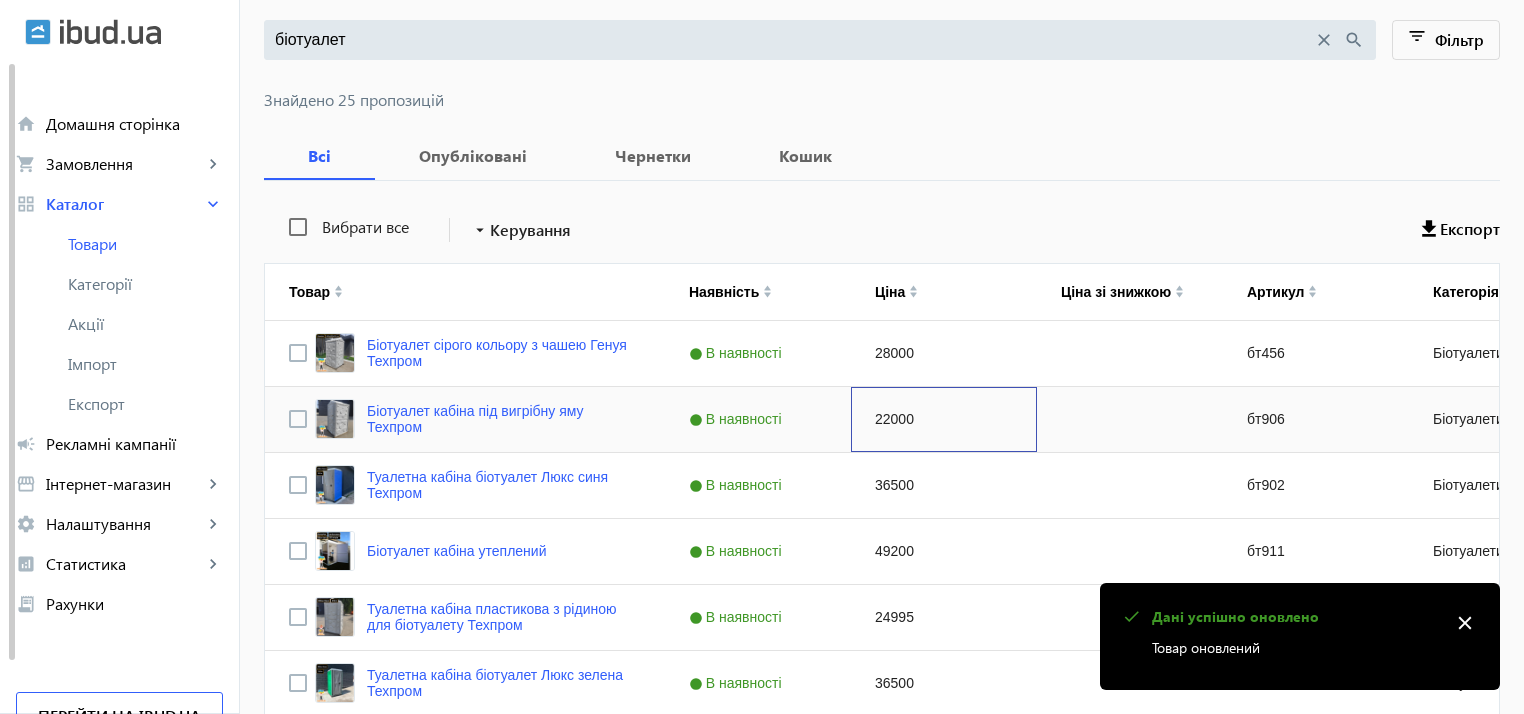 click on "22000" 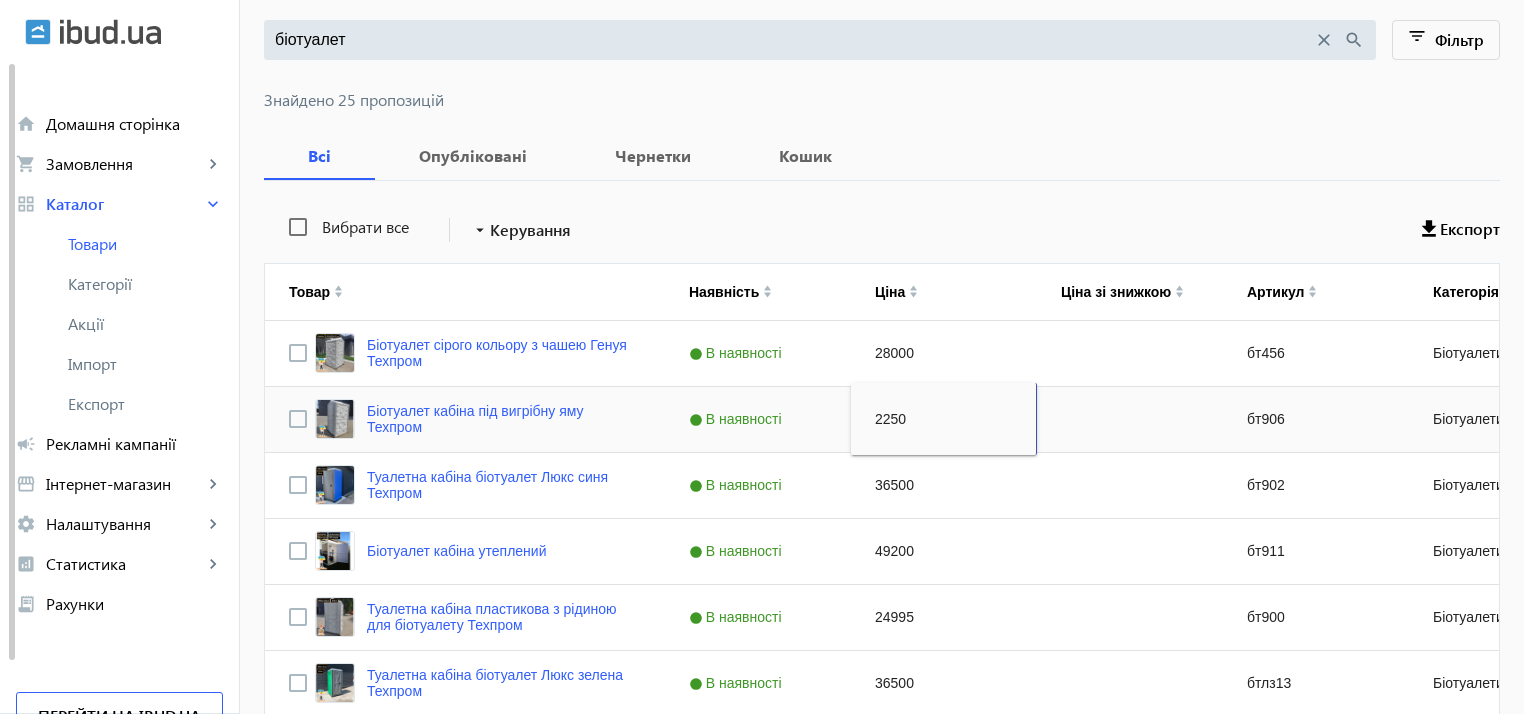 type on "22500" 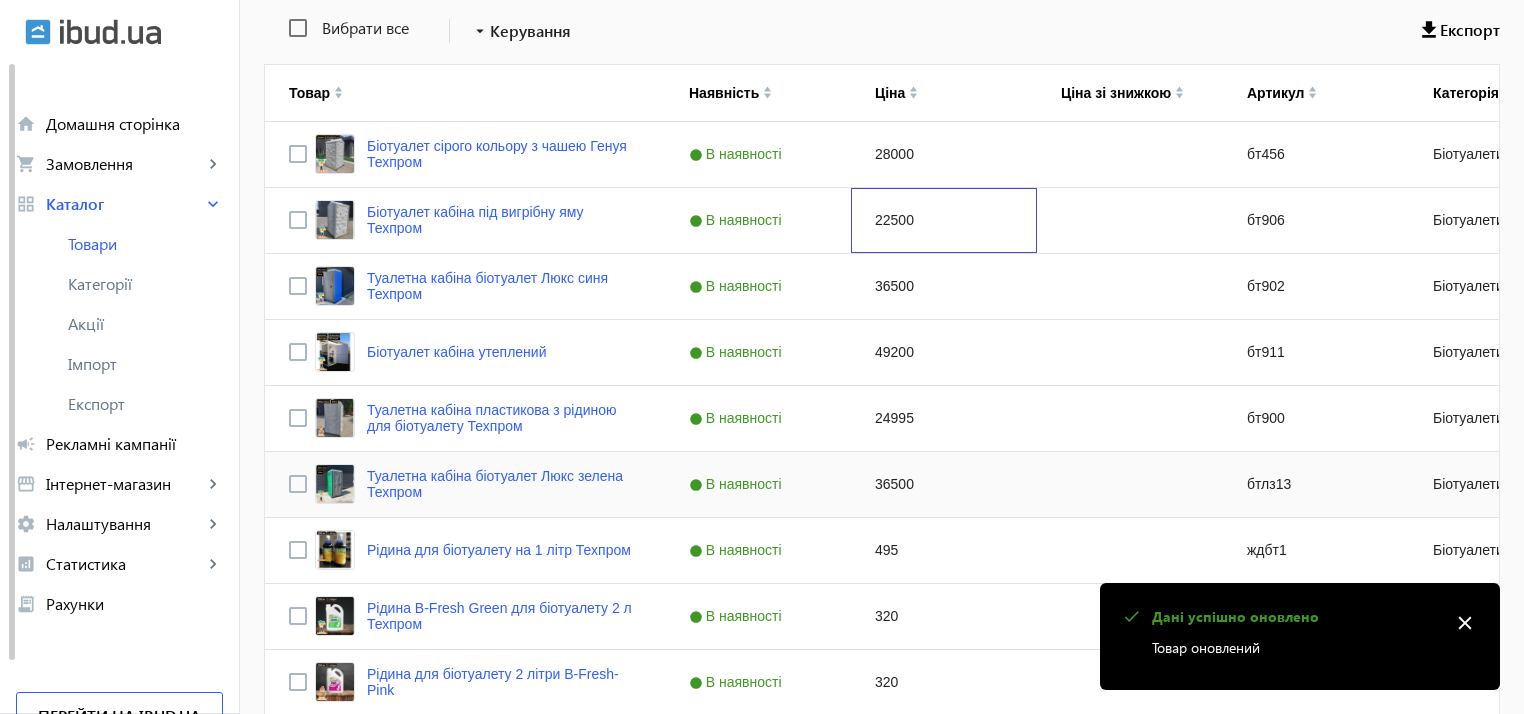 scroll, scrollTop: 400, scrollLeft: 0, axis: vertical 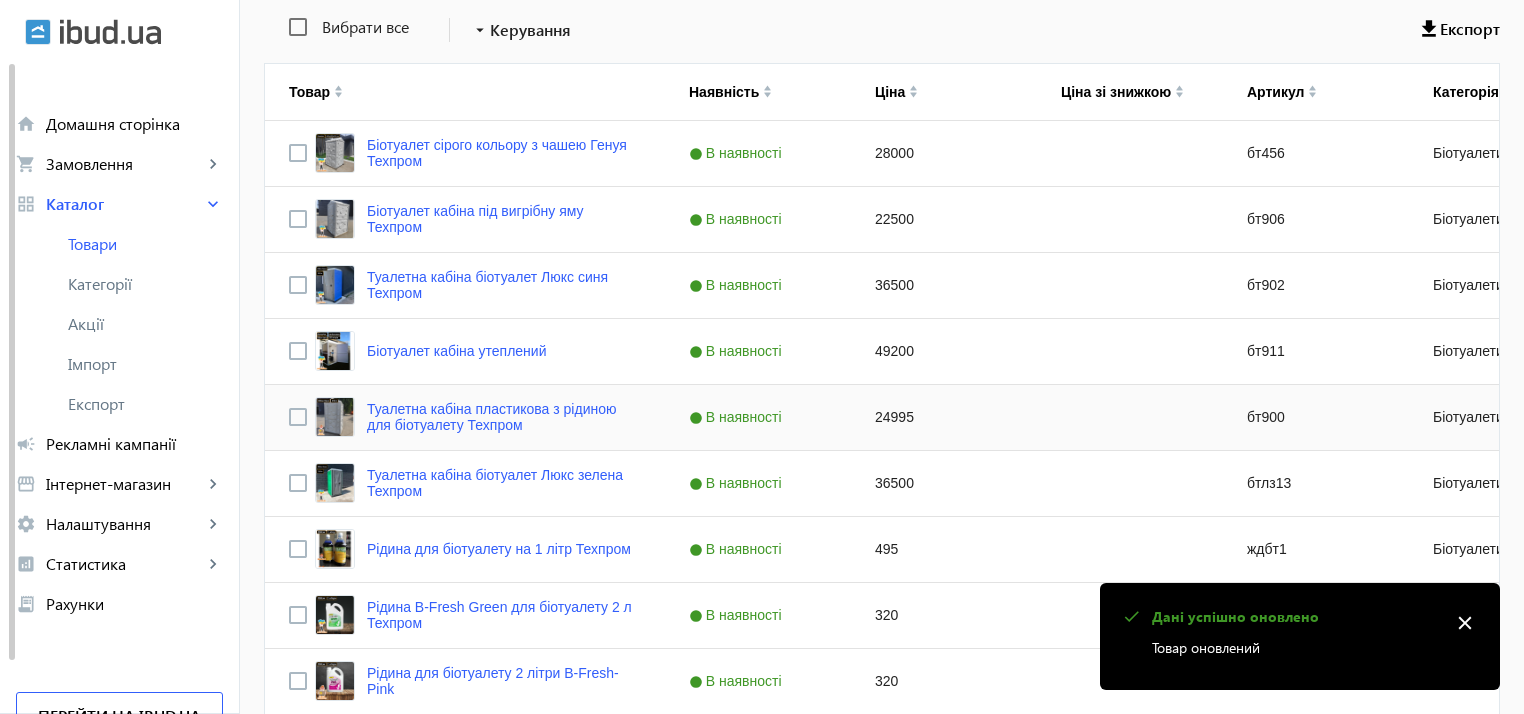 click on "24995" 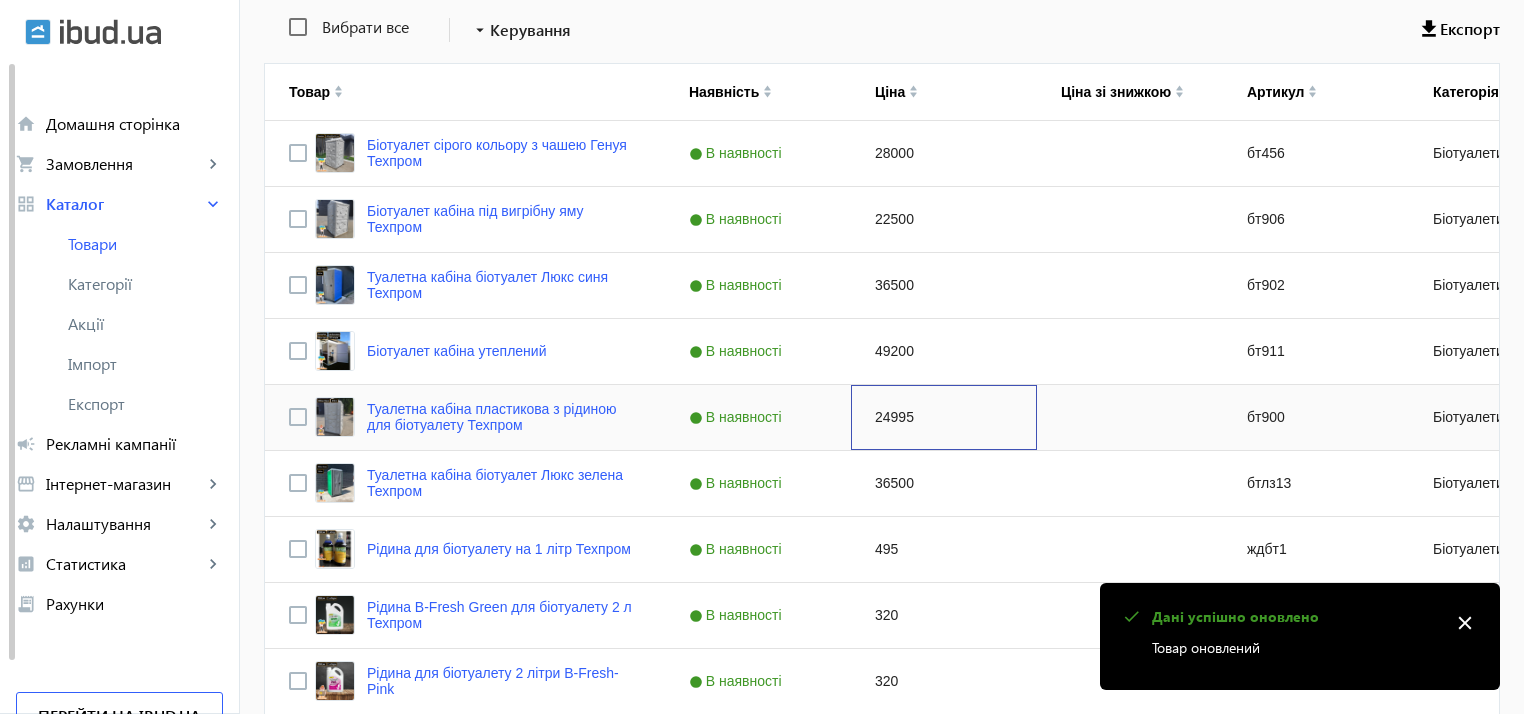 click on "24995" 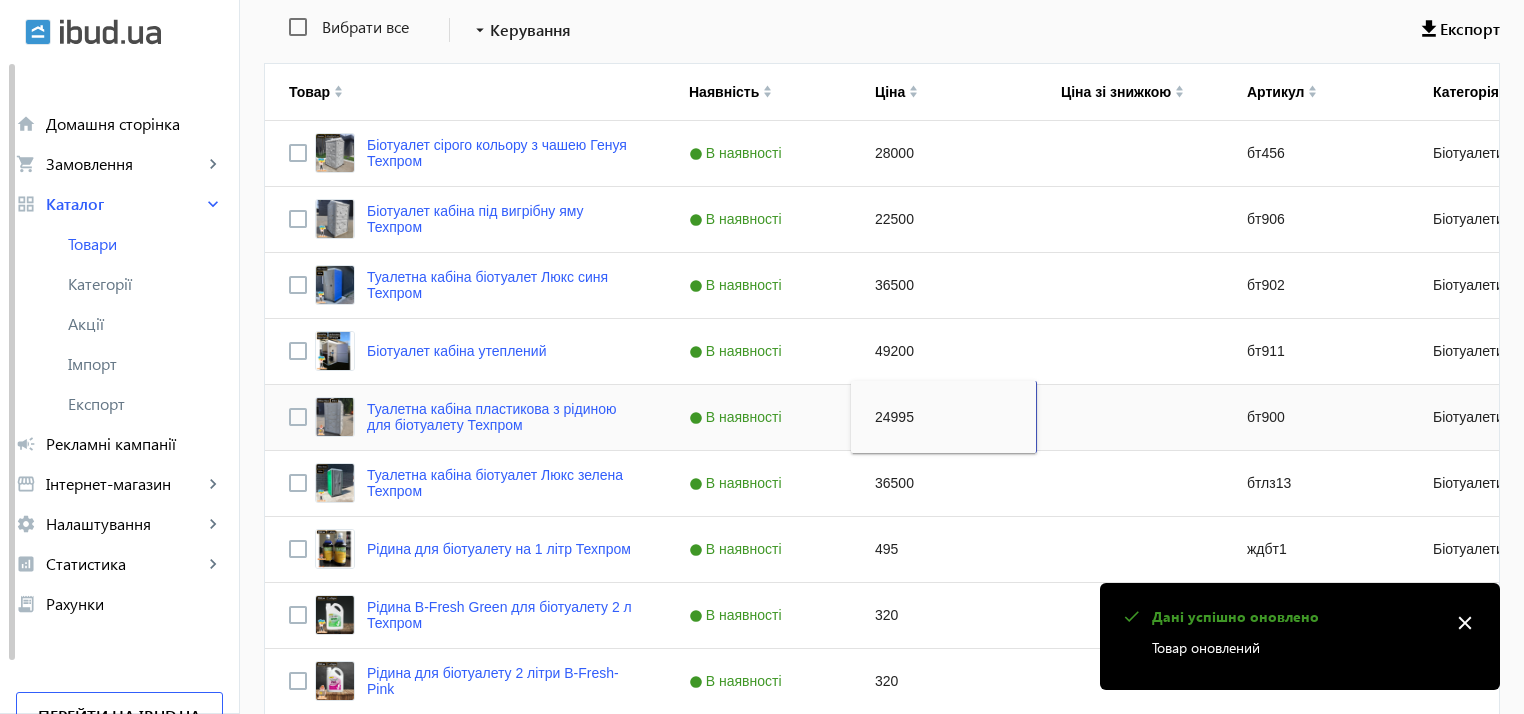 click on "24995" at bounding box center [943, 417] 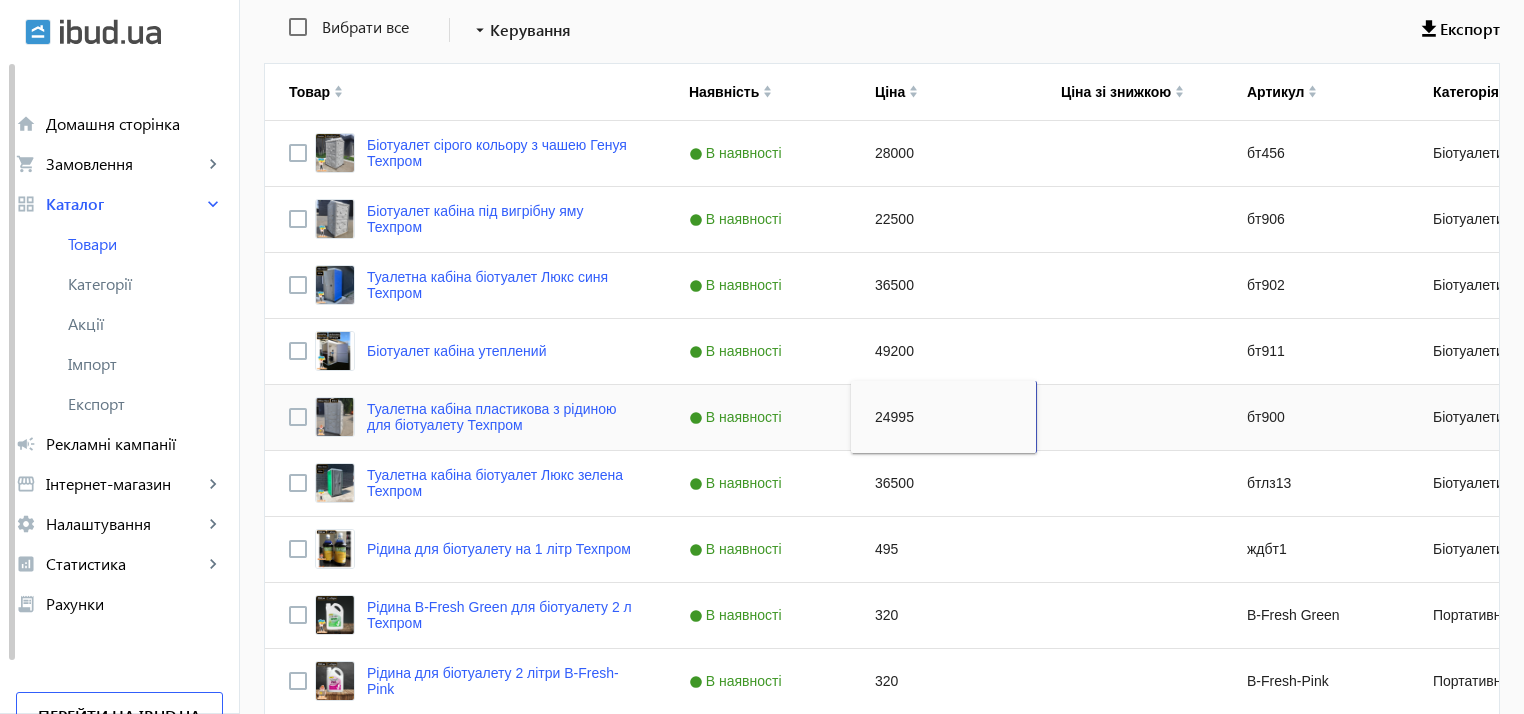 drag, startPoint x: 888, startPoint y: 416, endPoint x: 873, endPoint y: 415, distance: 15.033297 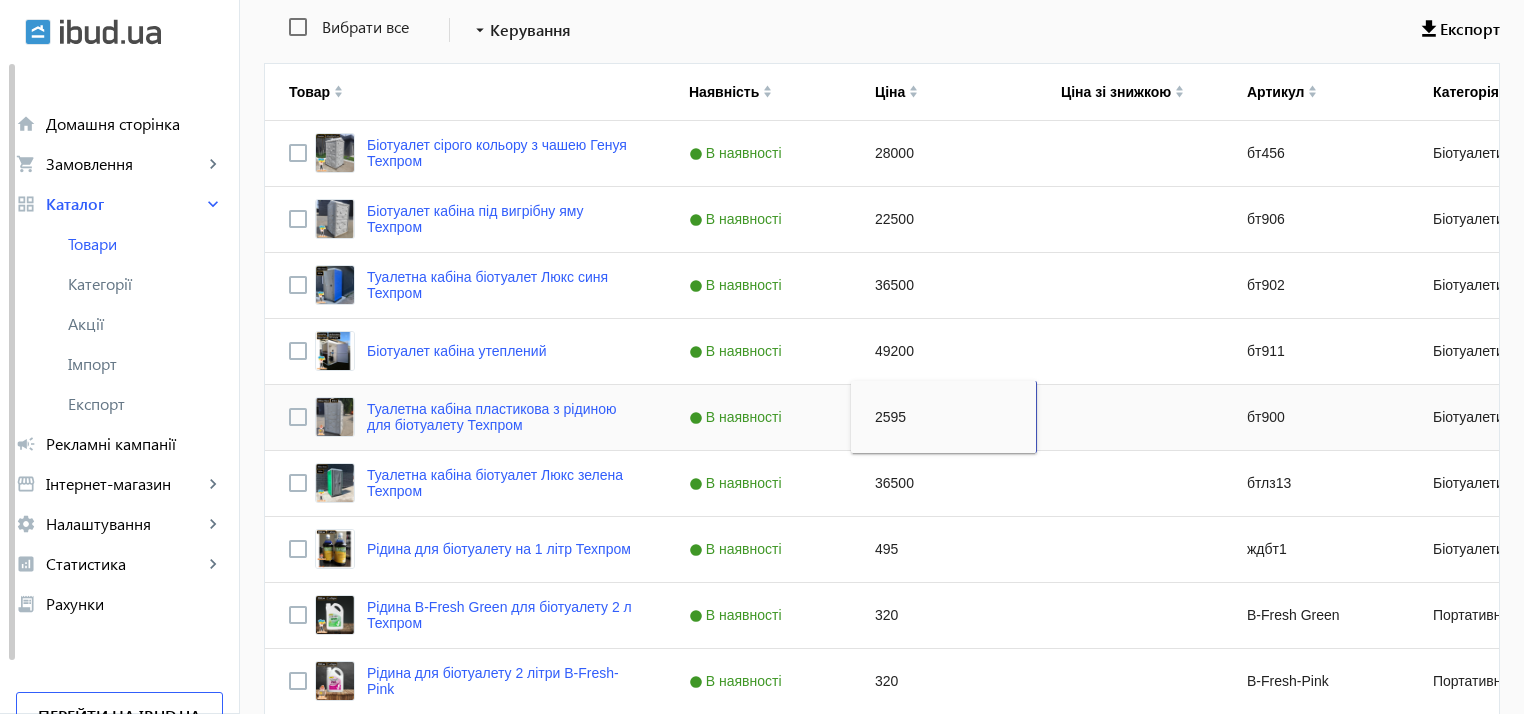type on "25495" 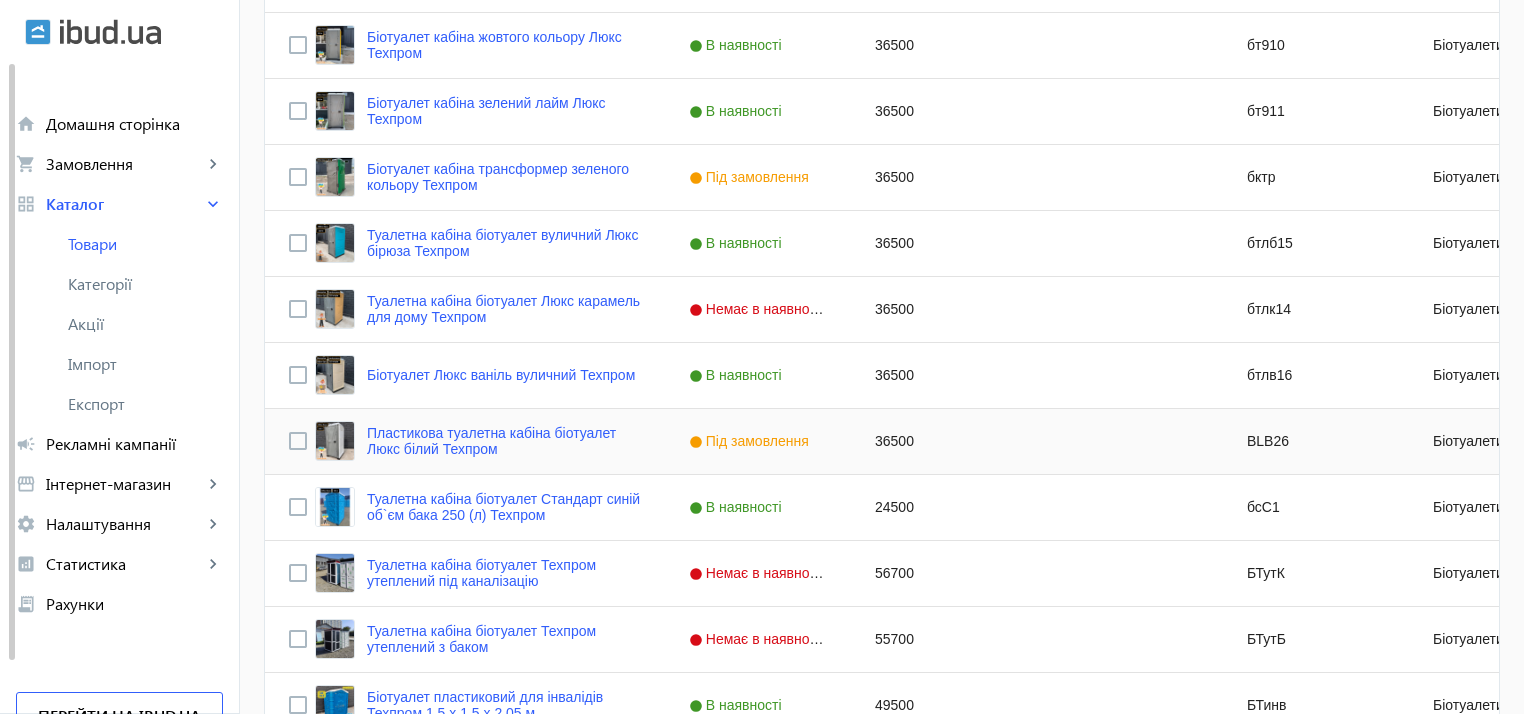 scroll, scrollTop: 1400, scrollLeft: 0, axis: vertical 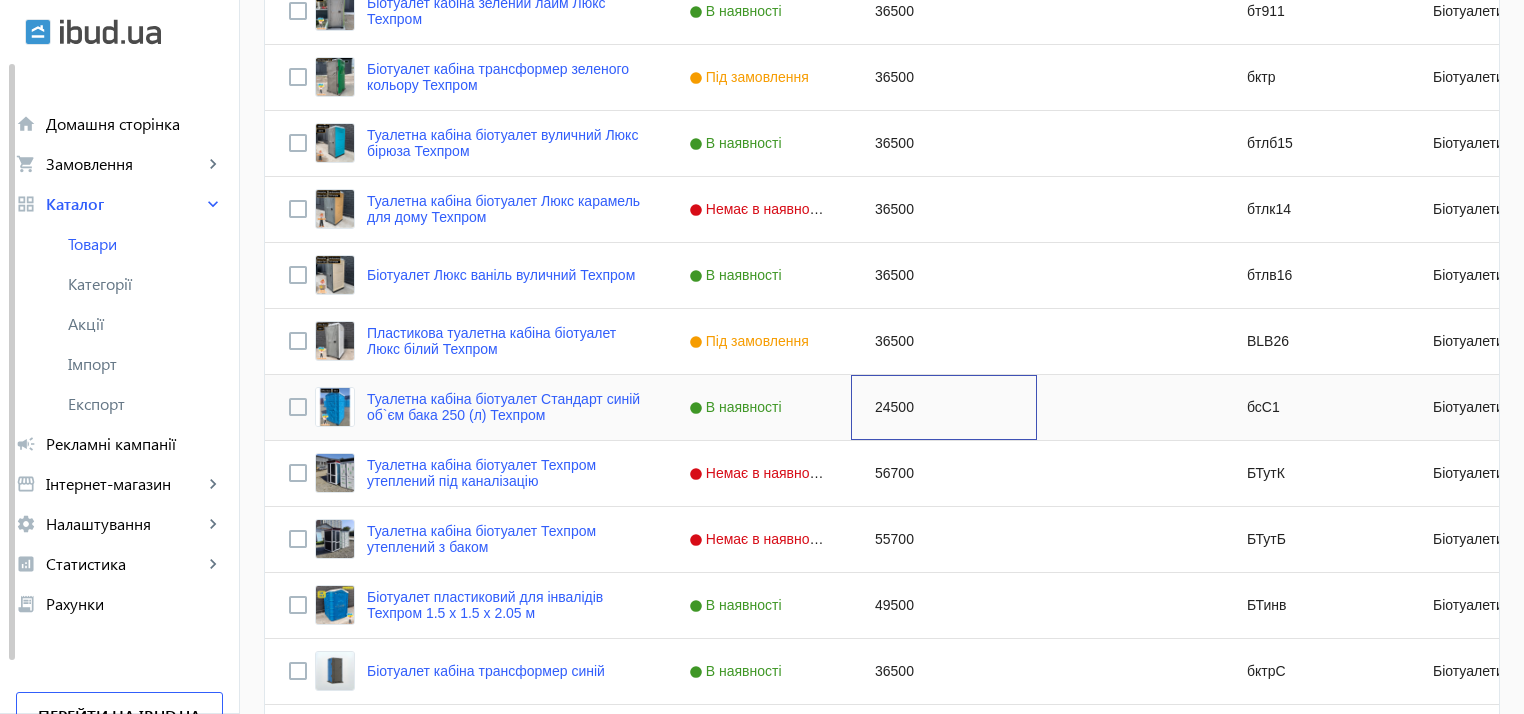 click on "24500" 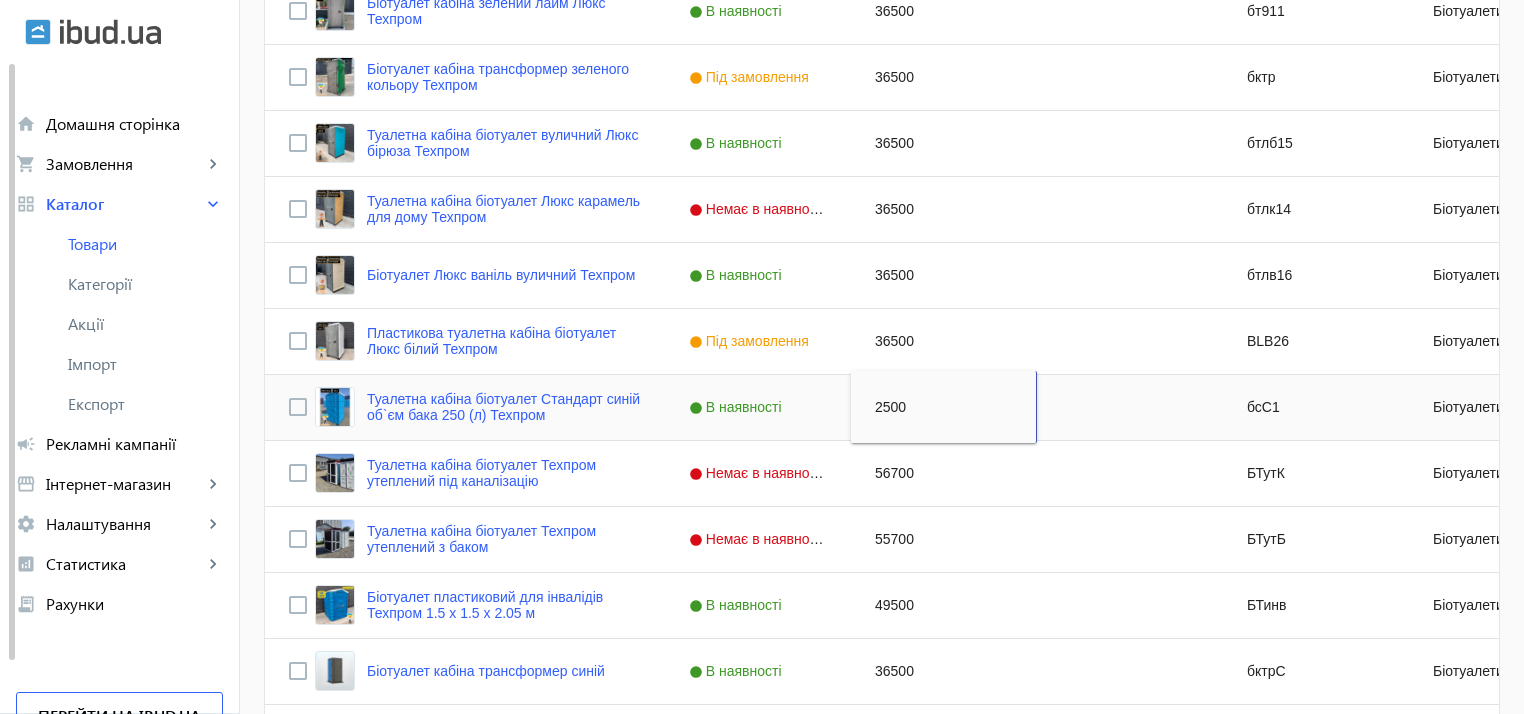 type on "25000" 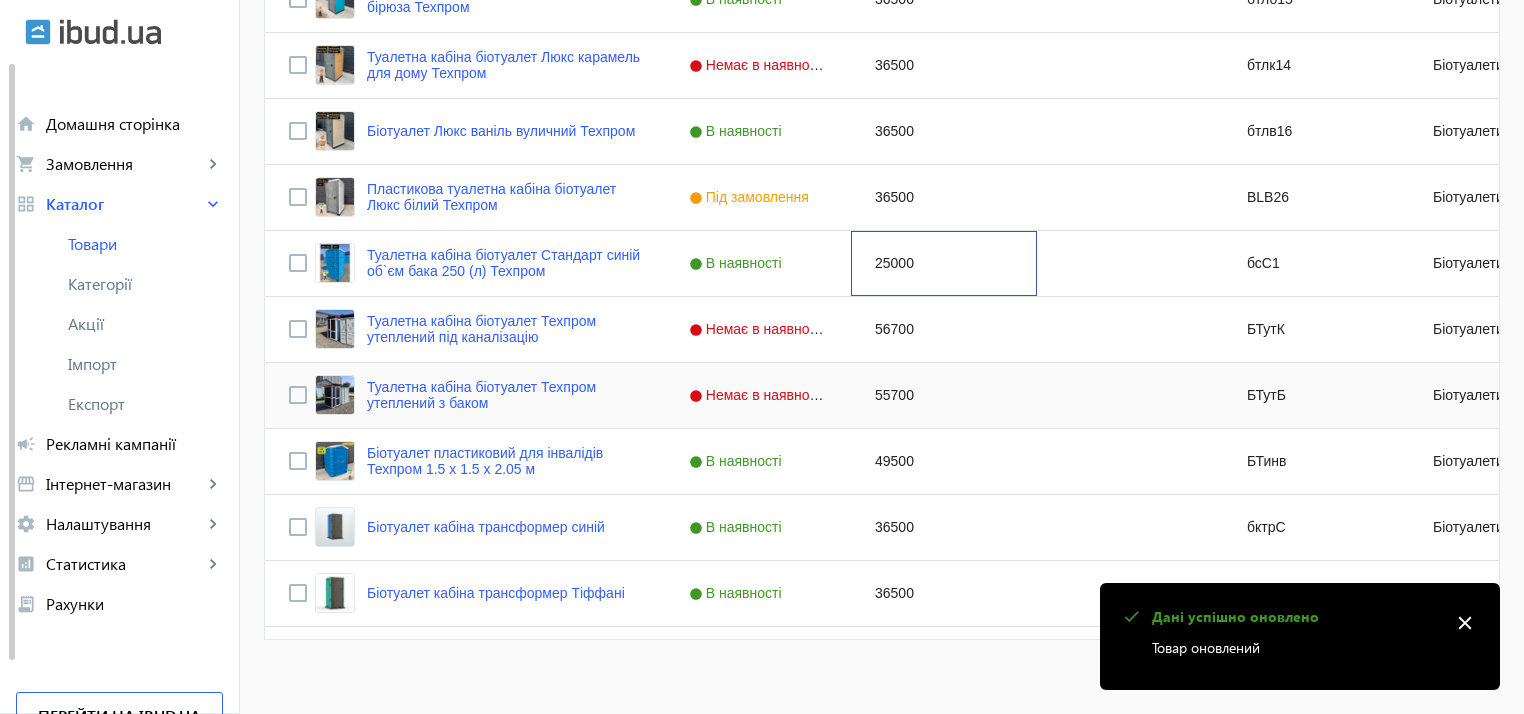 scroll, scrollTop: 1561, scrollLeft: 0, axis: vertical 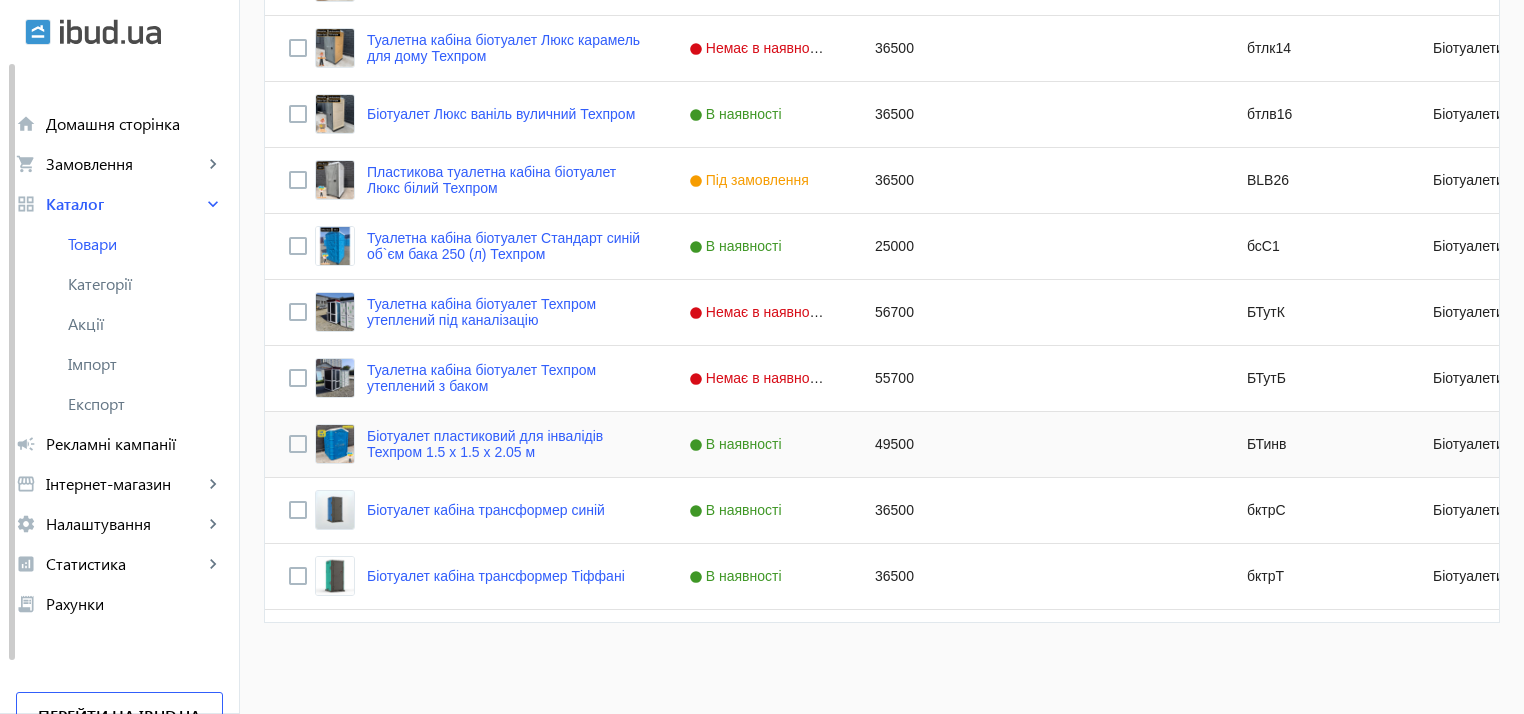 click on "49500" 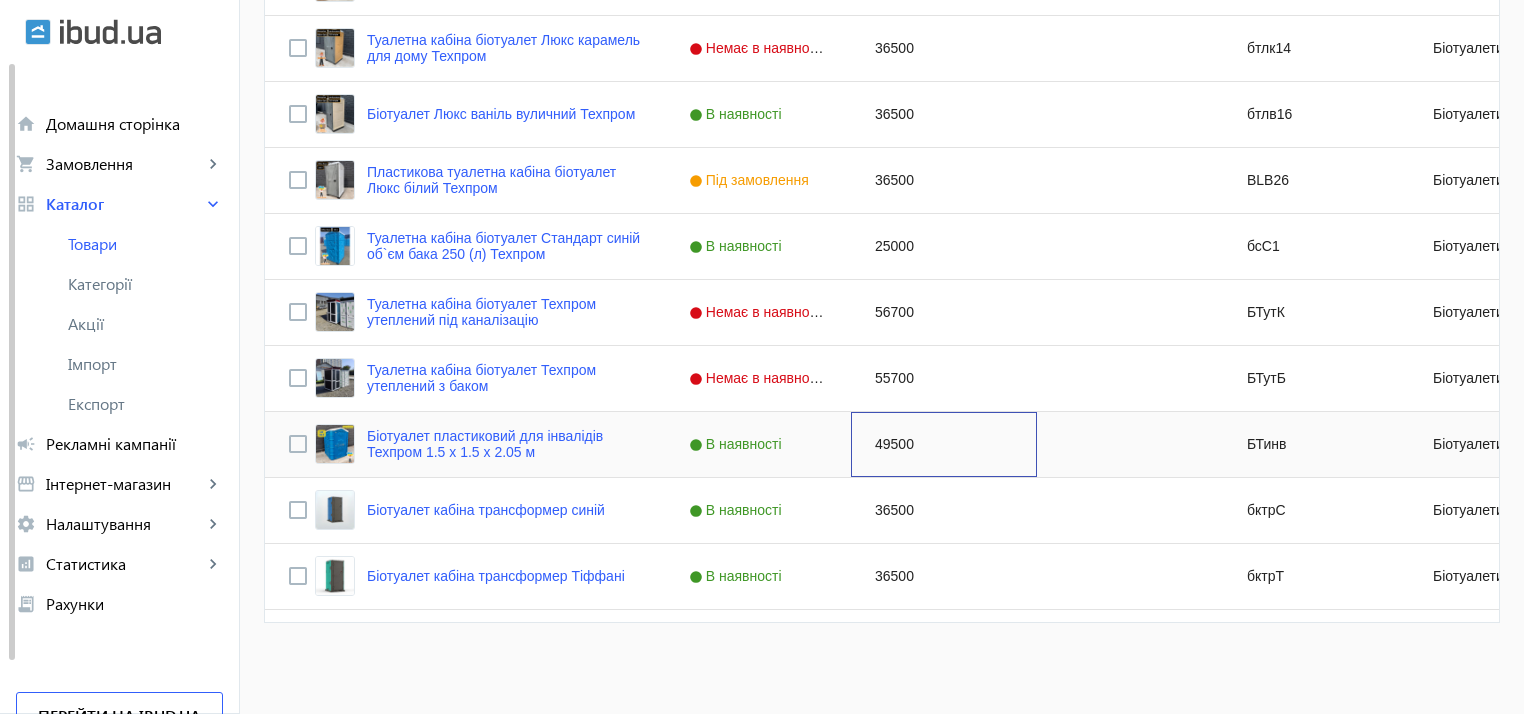 click on "49500" 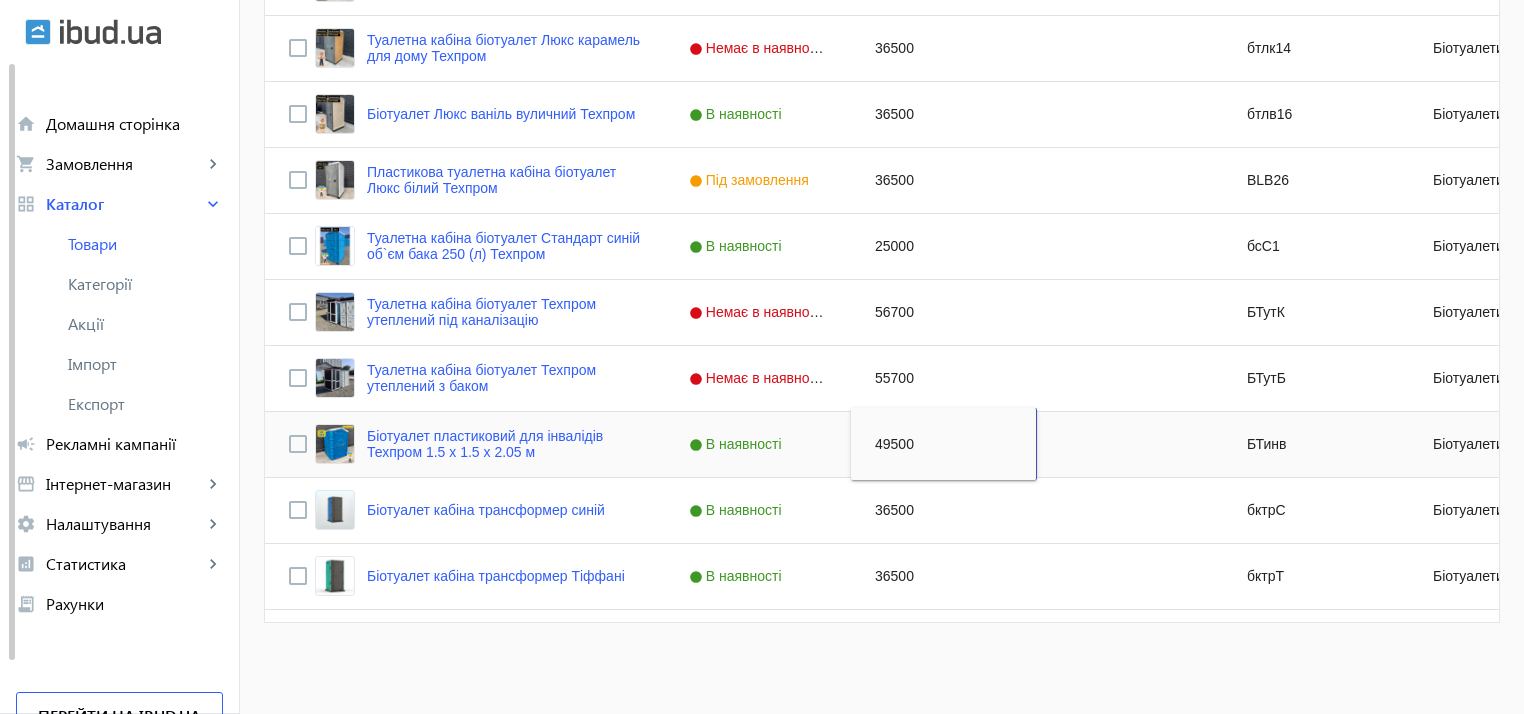 type on "2" 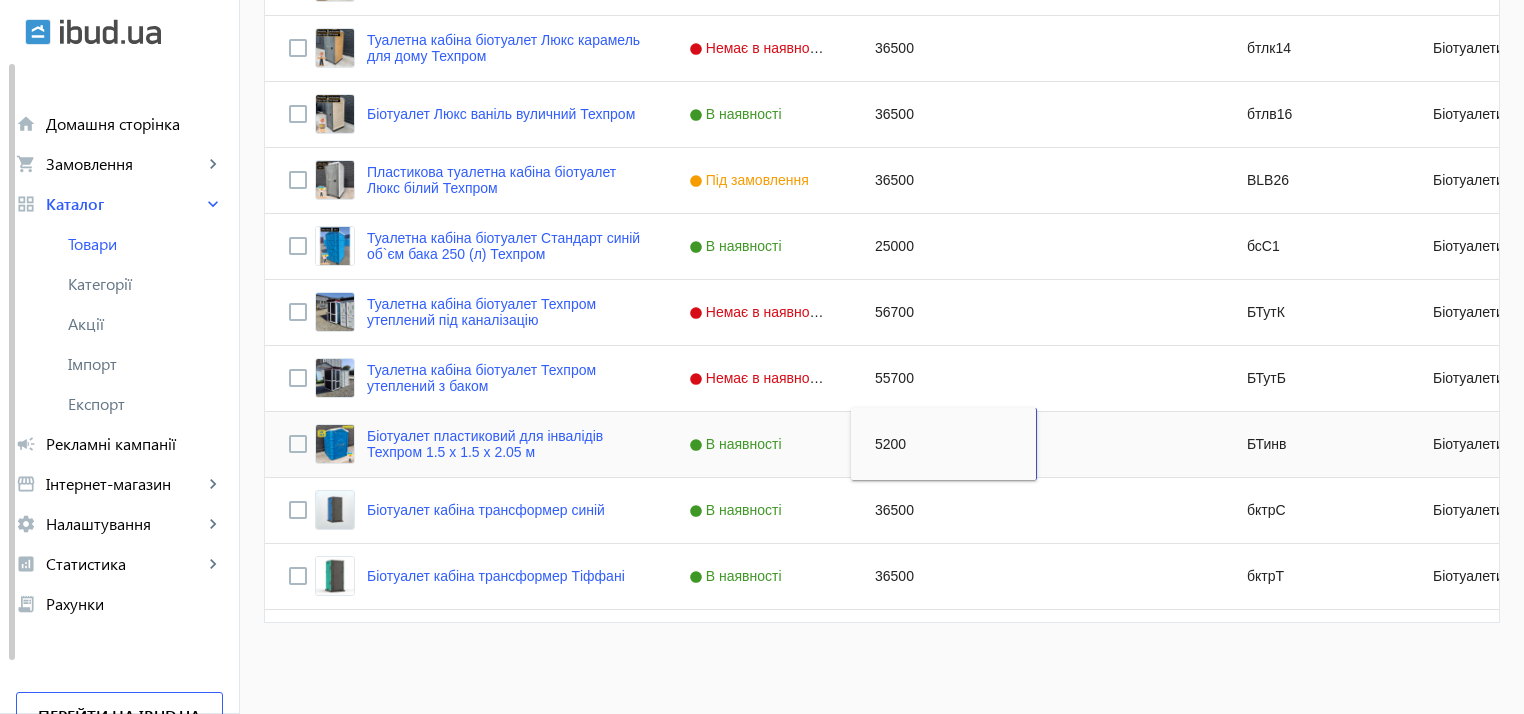 type on "52000" 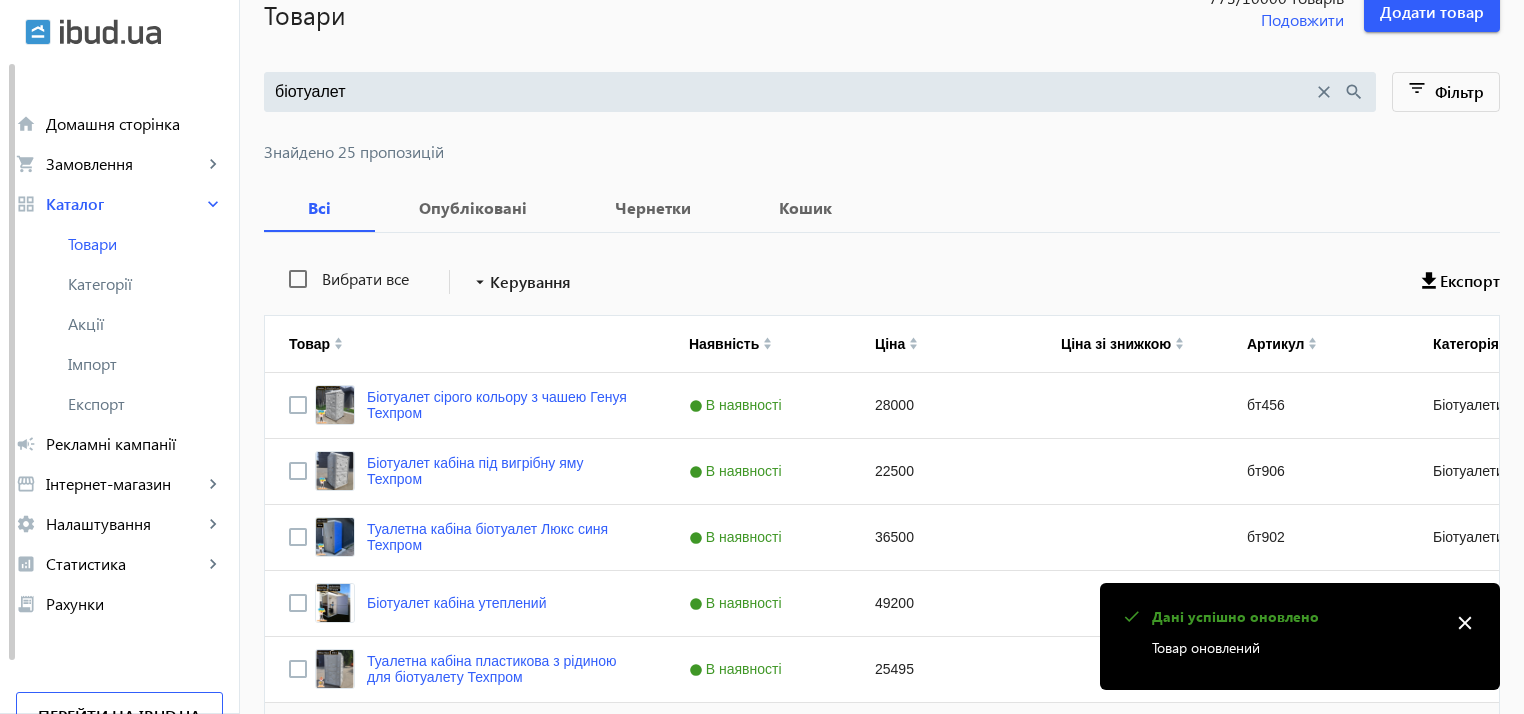 scroll, scrollTop: 0, scrollLeft: 0, axis: both 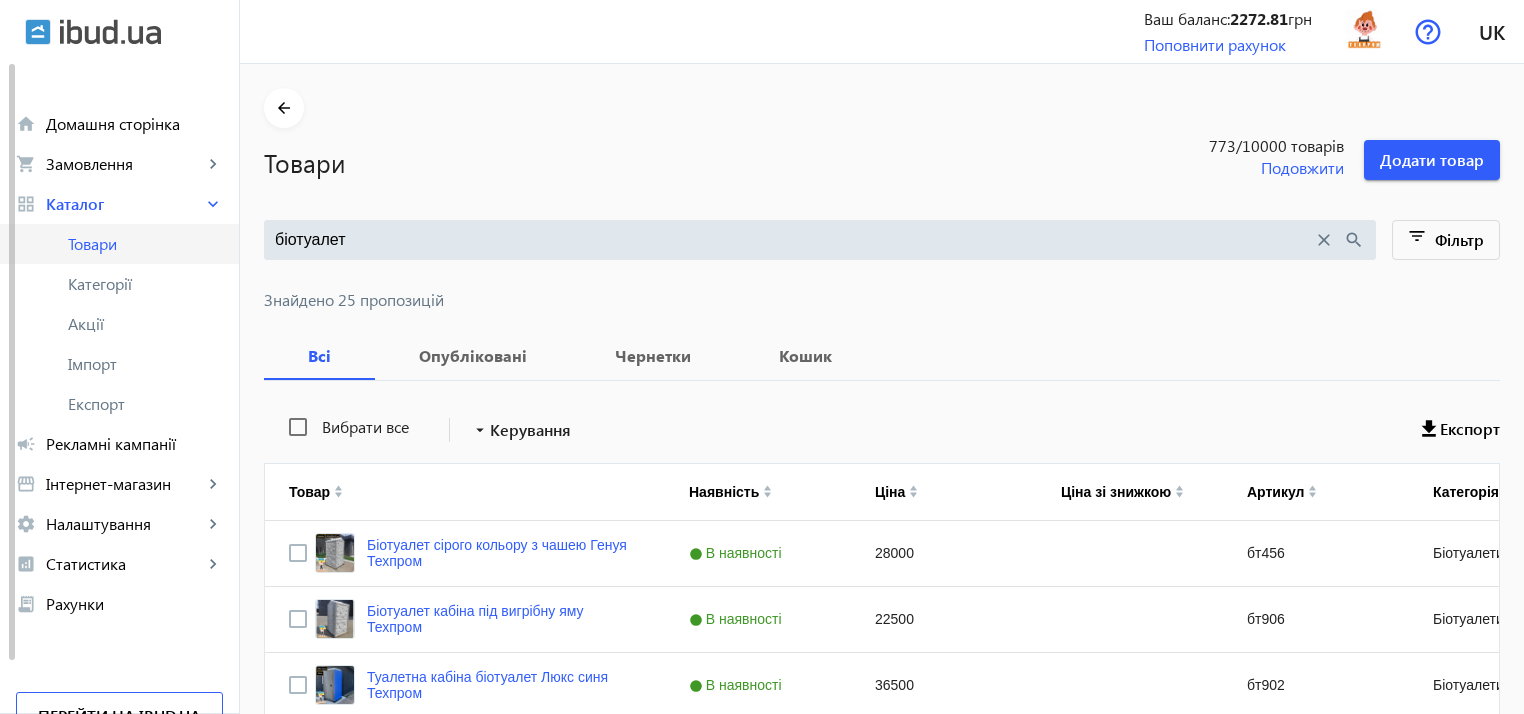 click on "Товари" 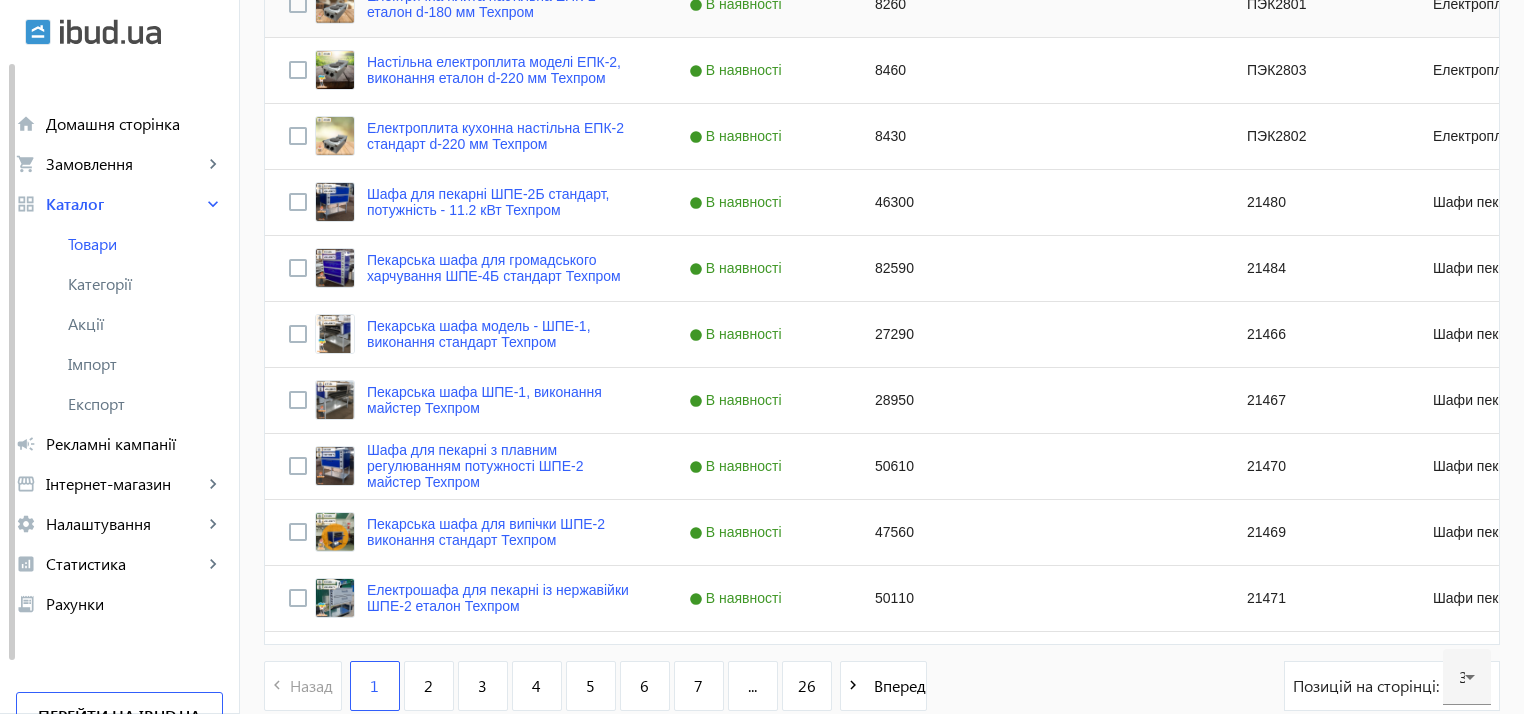 scroll, scrollTop: 1977, scrollLeft: 0, axis: vertical 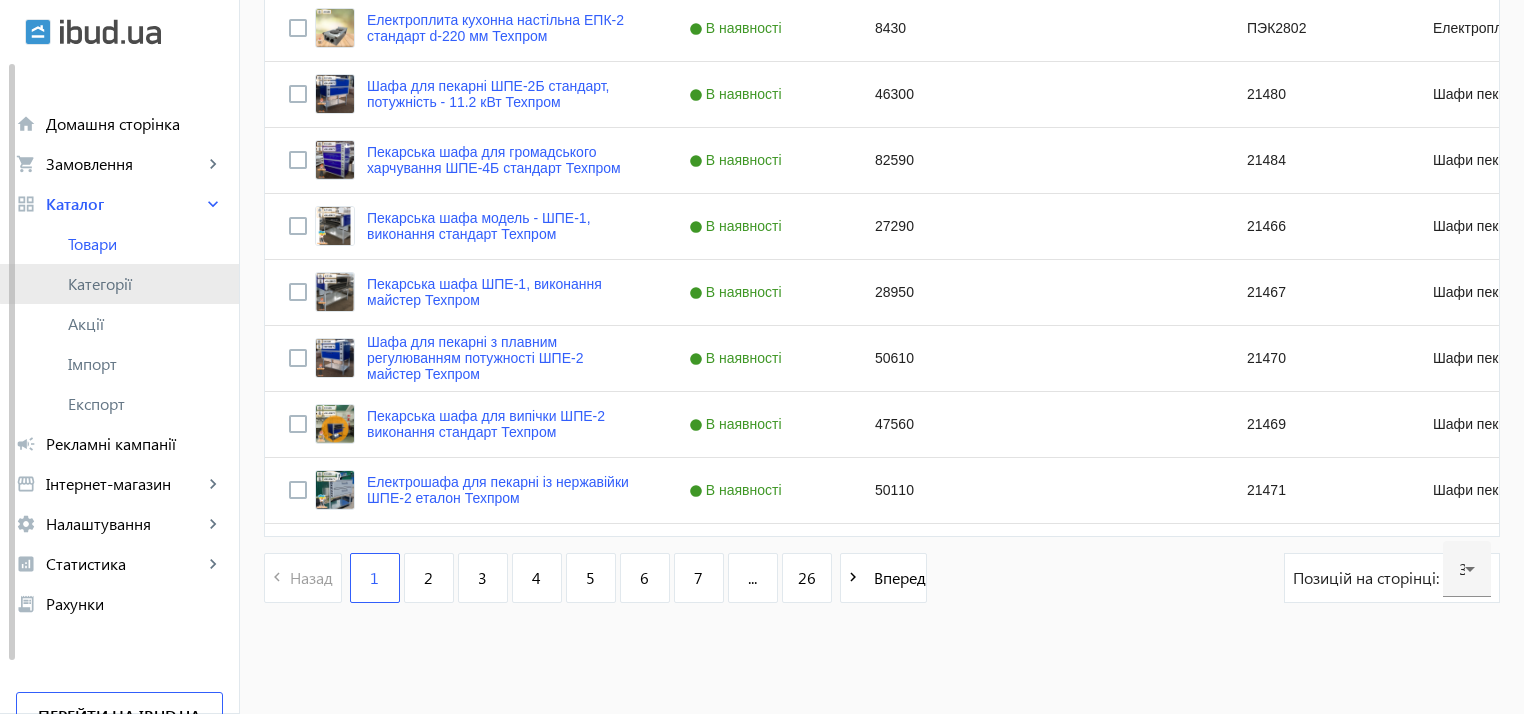 click on "Категорії" 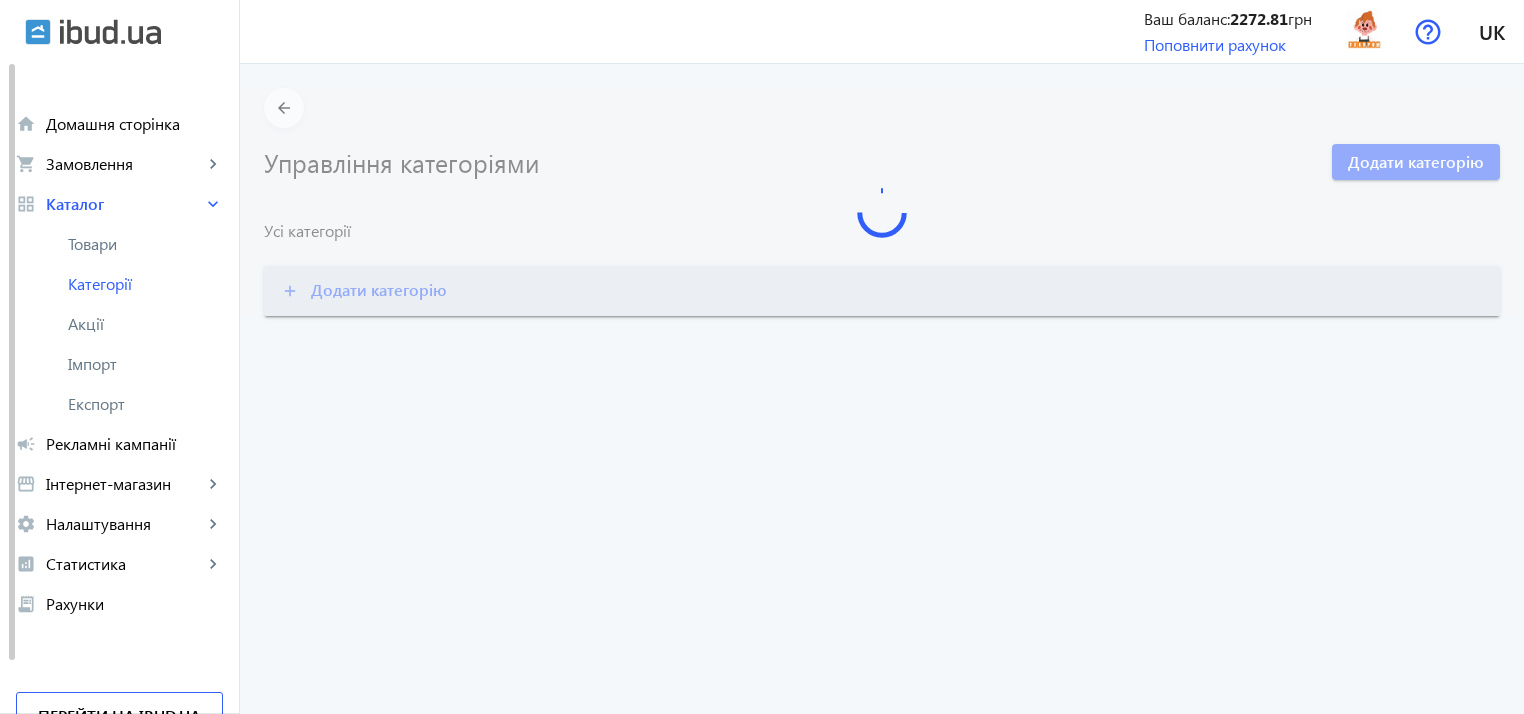 scroll, scrollTop: 0, scrollLeft: 0, axis: both 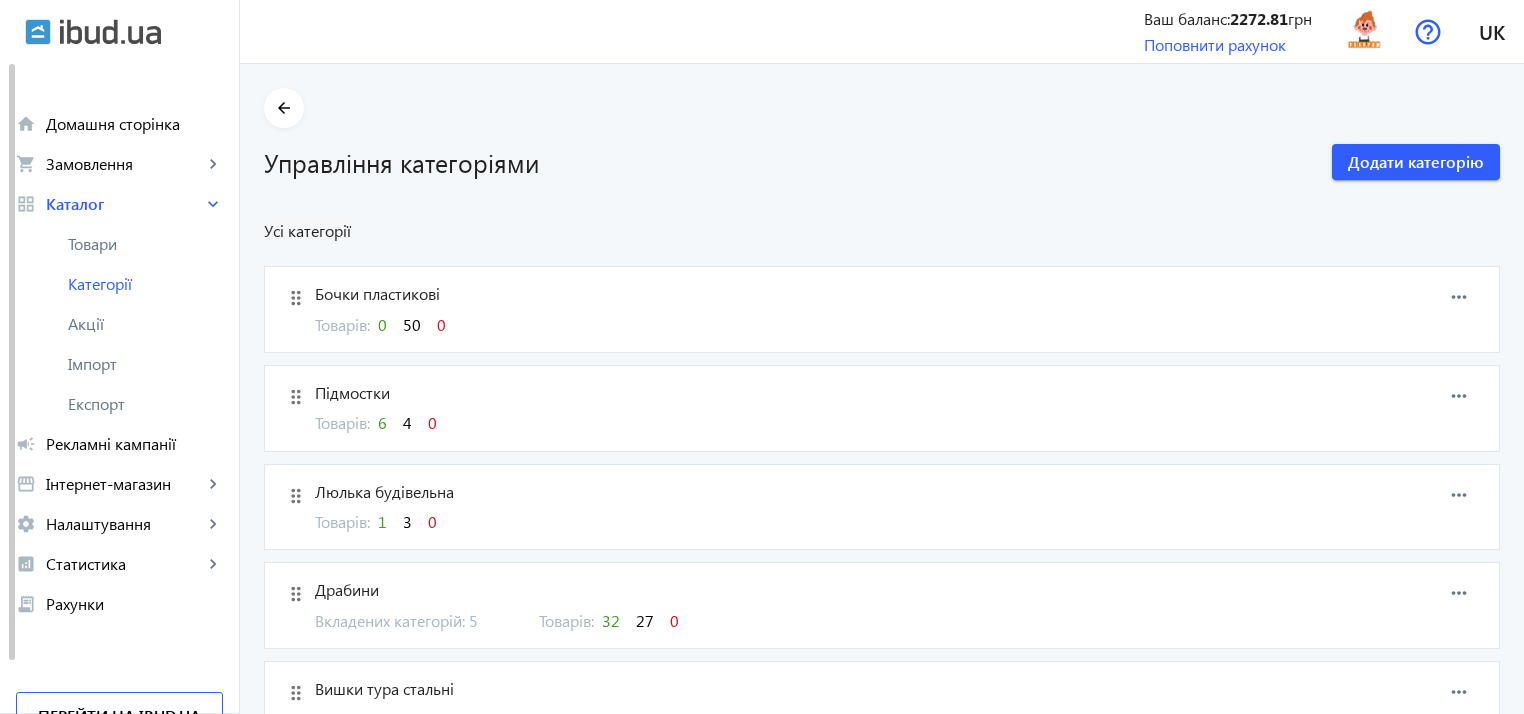 click on "Підмостки" at bounding box center (794, 393) 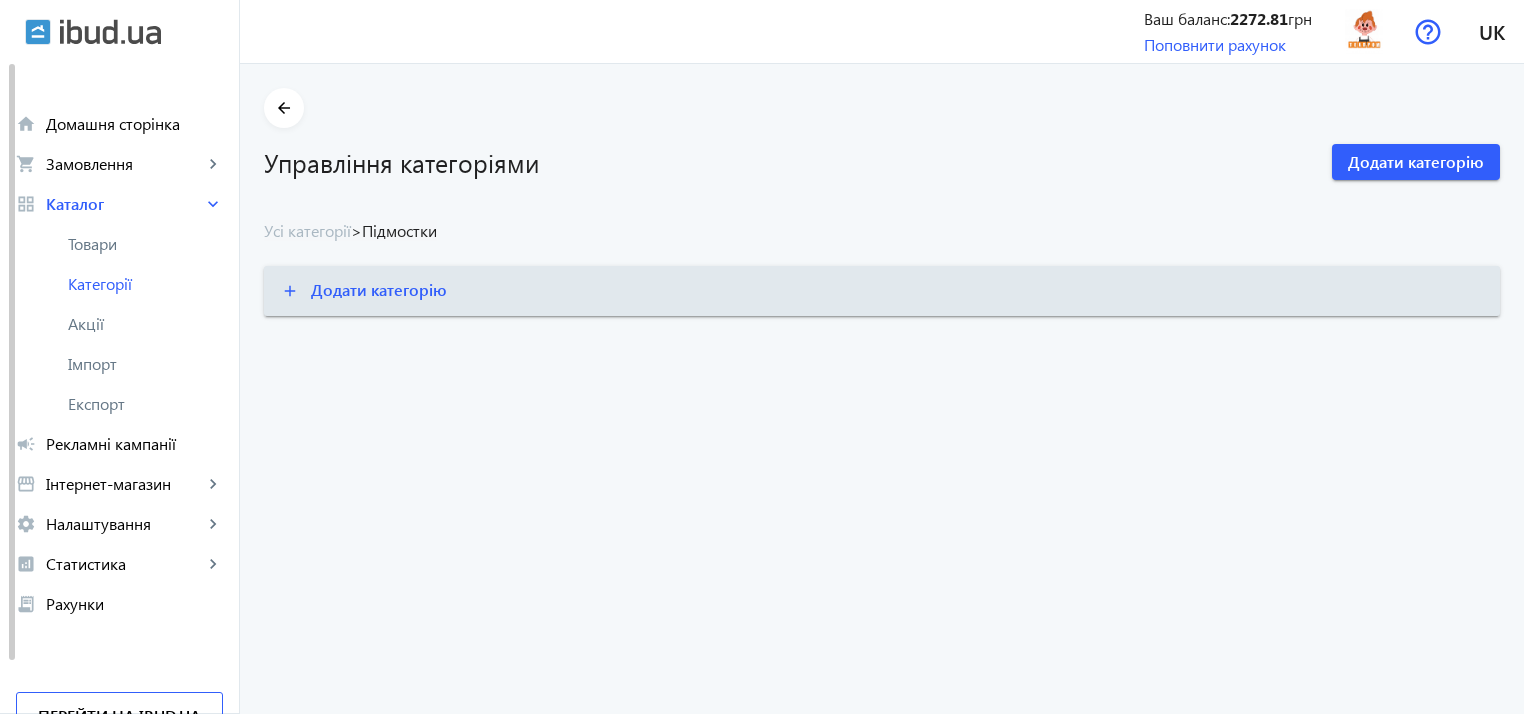 click on "Підмостки" 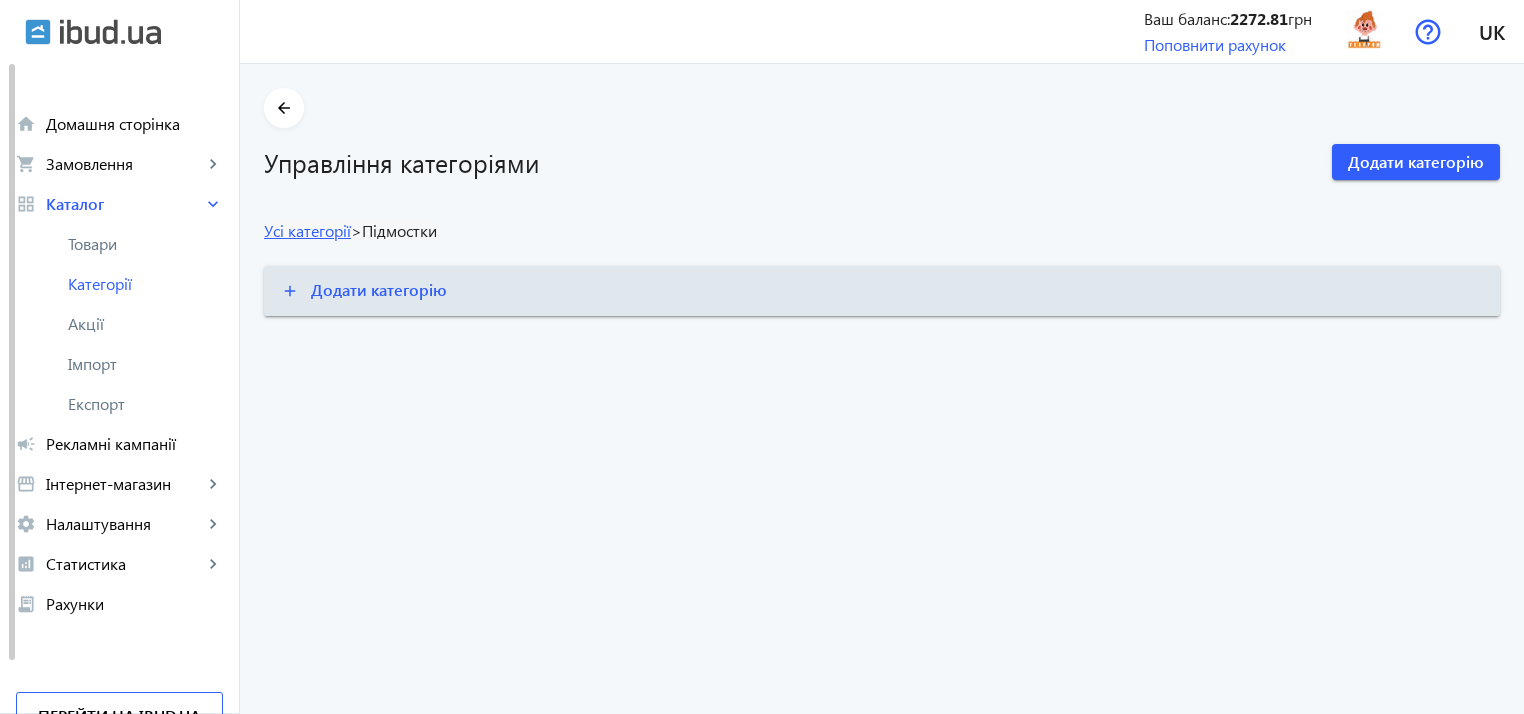 click on "Усі категорії" 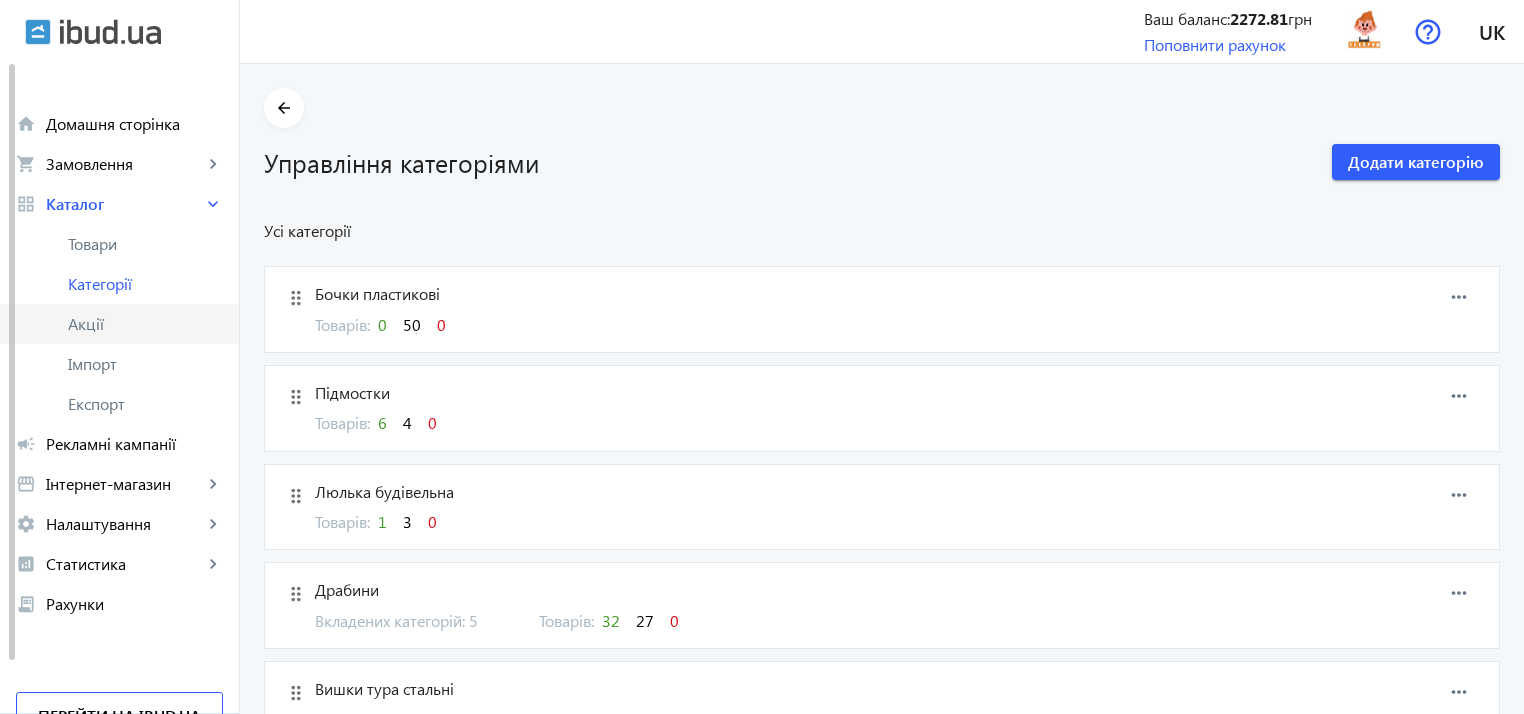 click on "Акції" 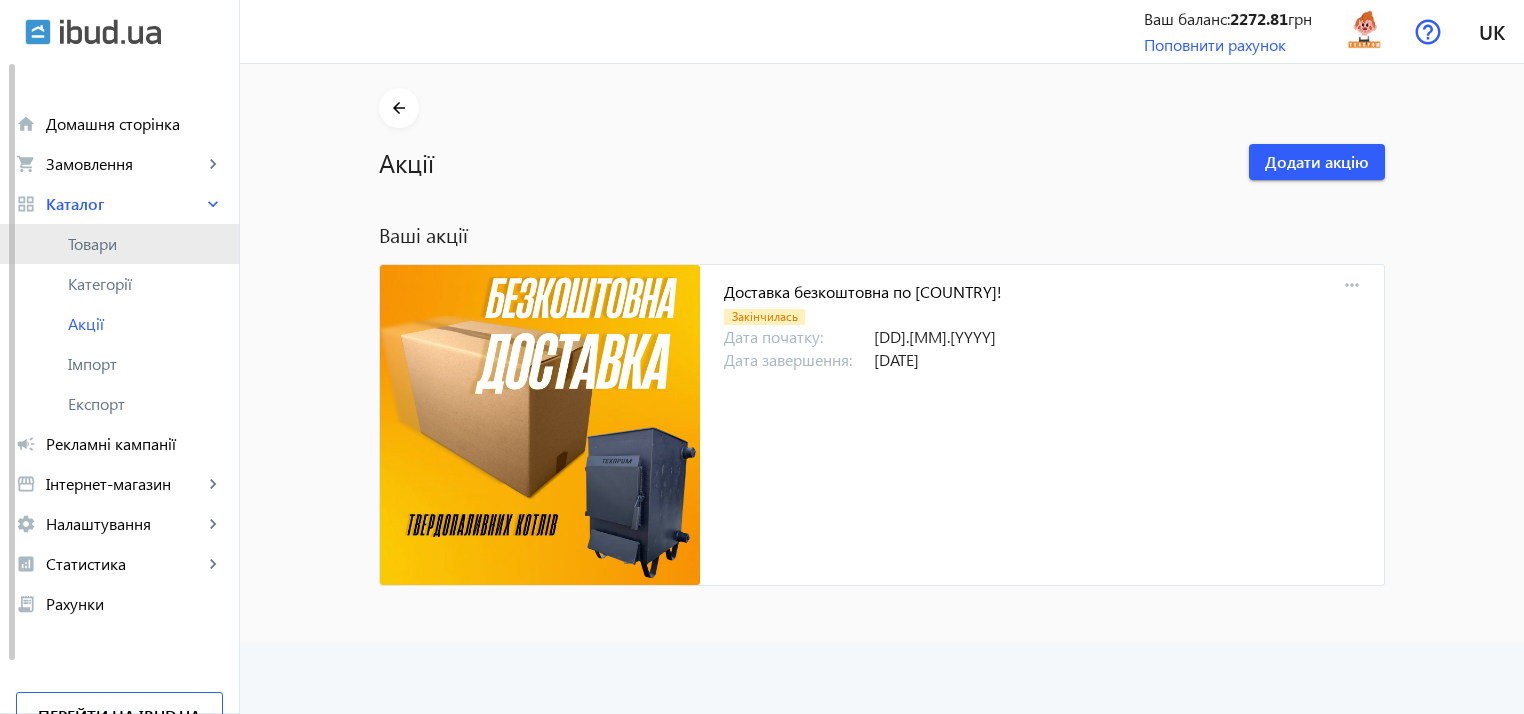 click on "Товари" 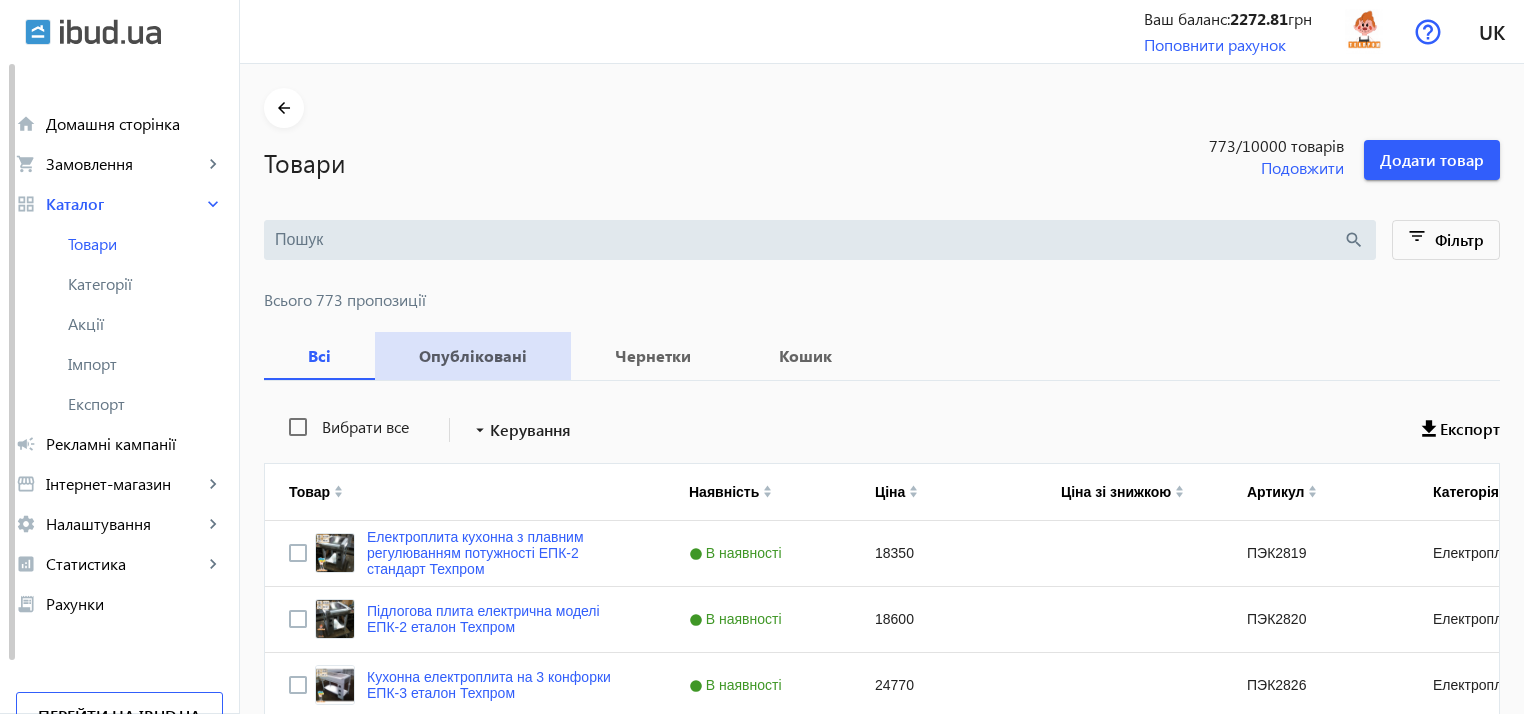 click on "Опубліковані" at bounding box center (473, 356) 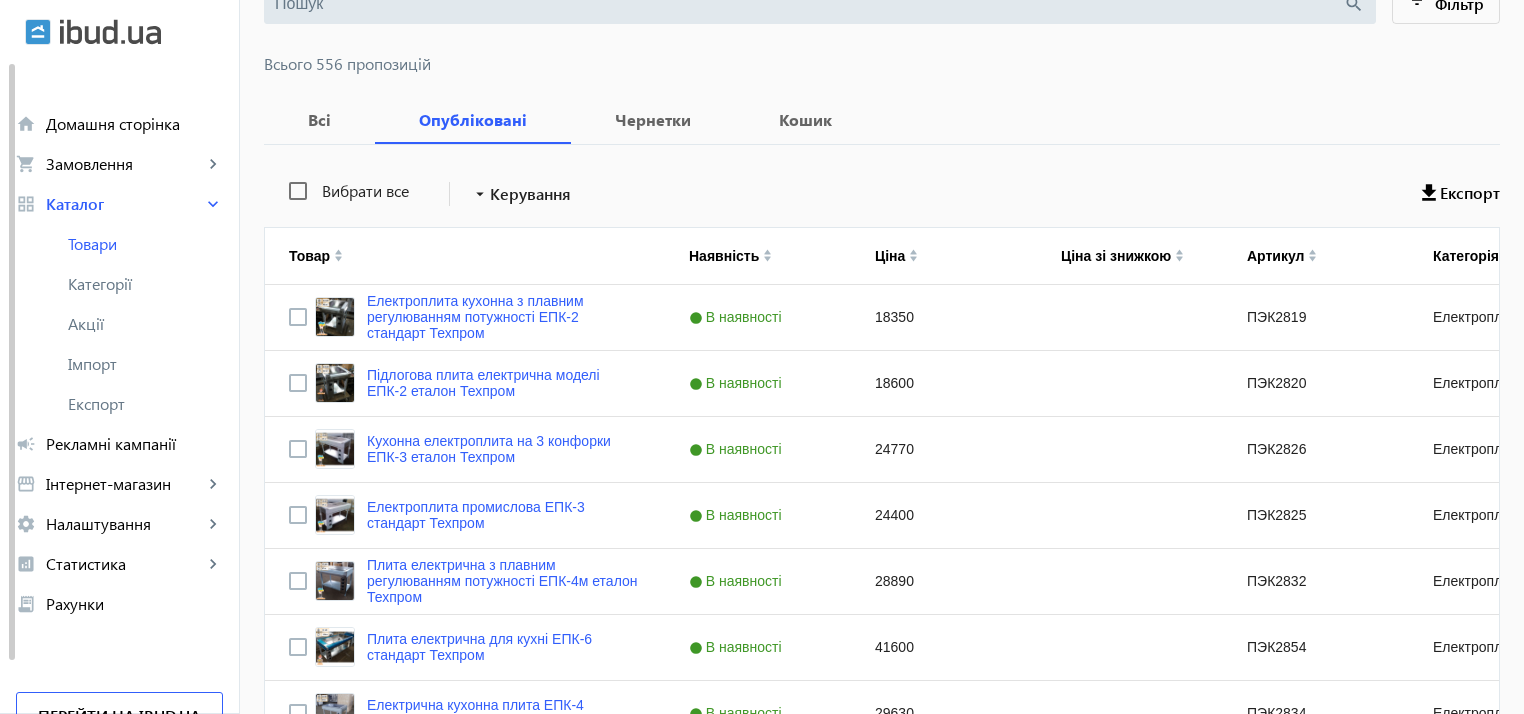 scroll, scrollTop: 300, scrollLeft: 0, axis: vertical 